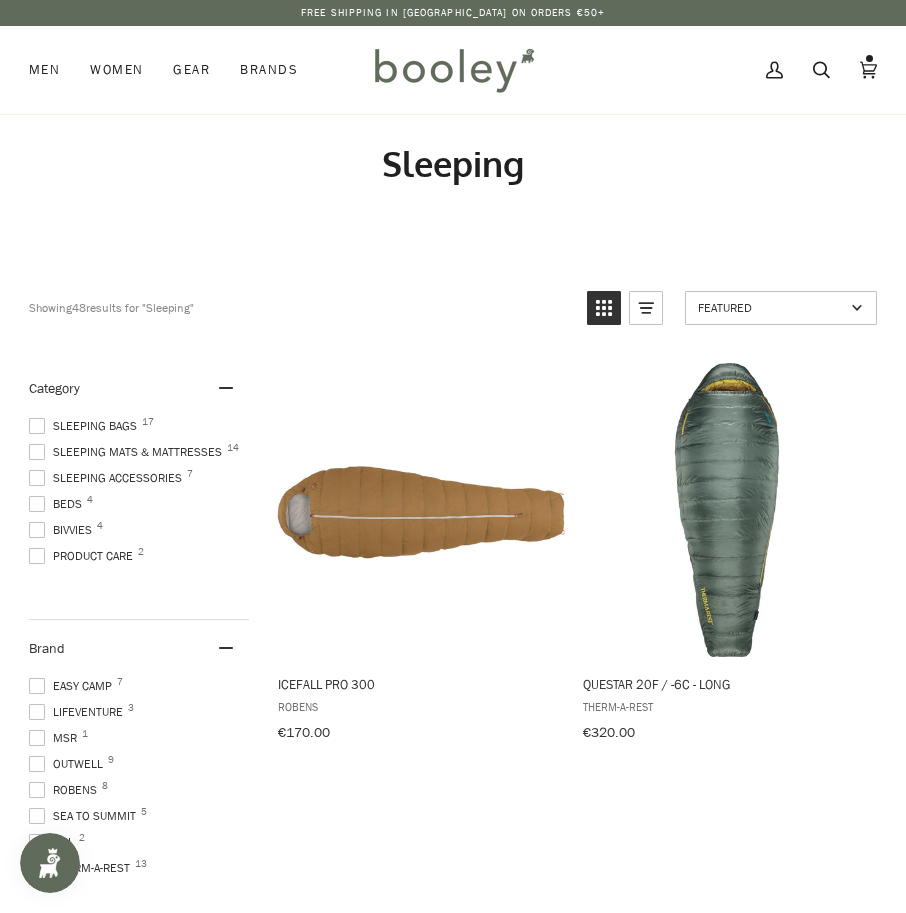 scroll, scrollTop: 0, scrollLeft: 0, axis: both 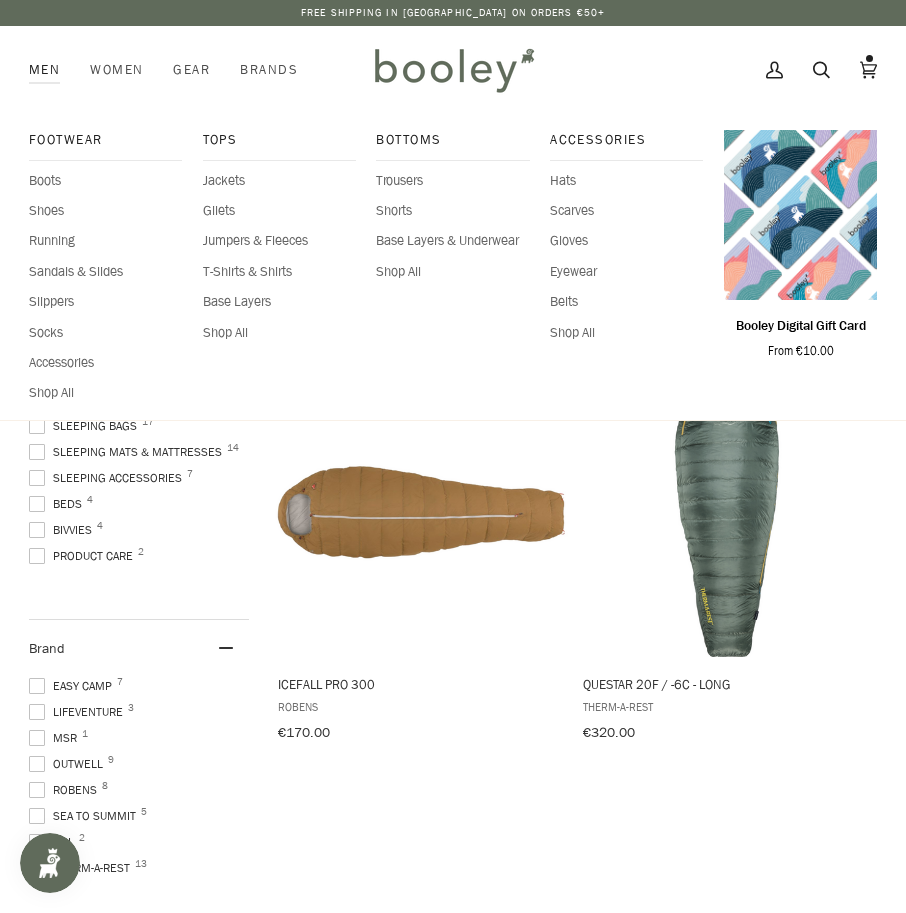 click on "Men" at bounding box center (52, 70) 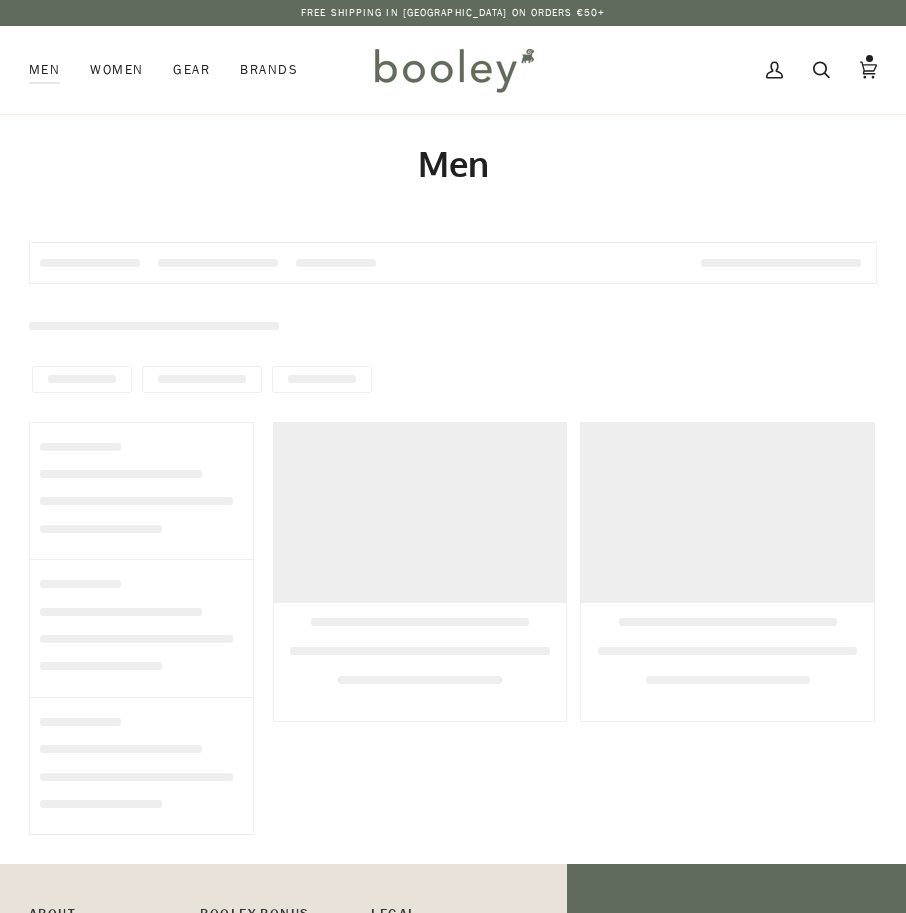 scroll, scrollTop: 0, scrollLeft: 0, axis: both 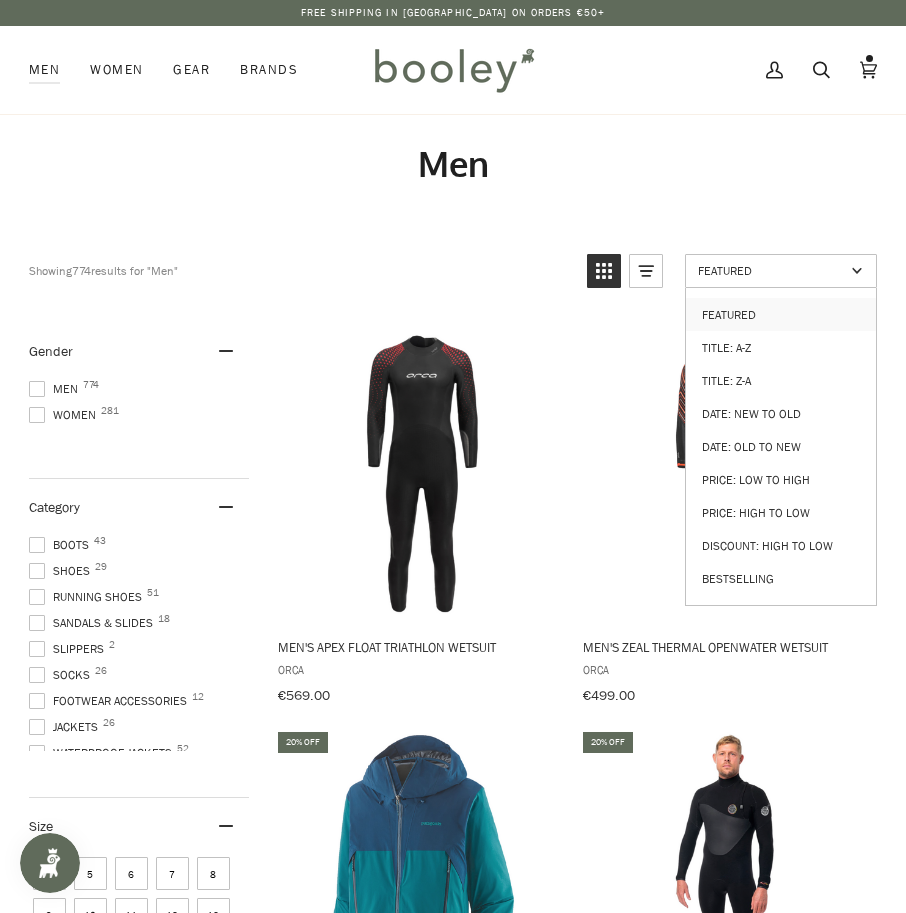 click on "Featured" at bounding box center (771, 270) 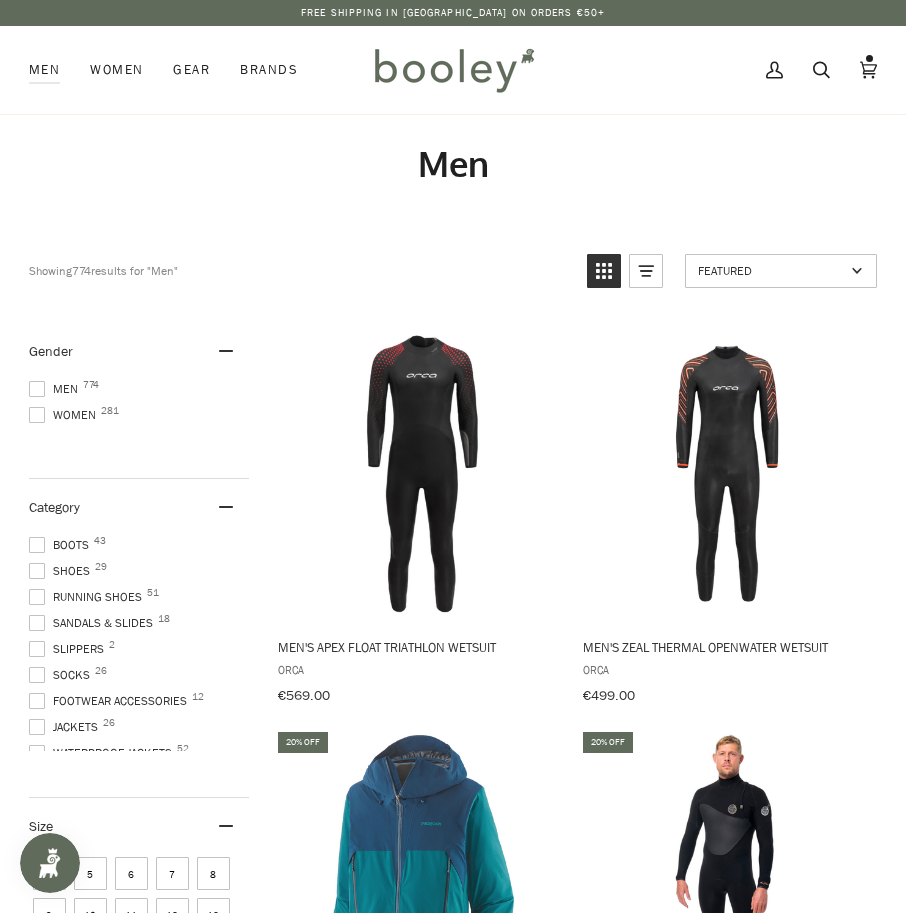 click on "Featured" at bounding box center [781, 271] 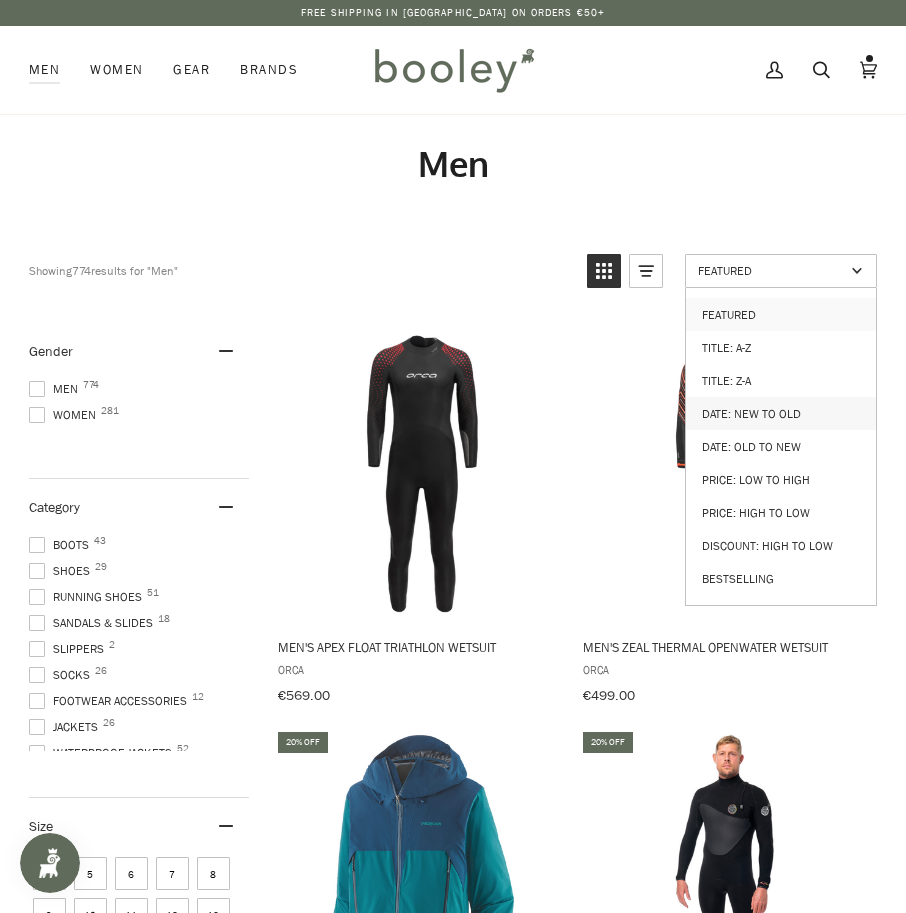 click on "Date: New to Old" at bounding box center (781, 413) 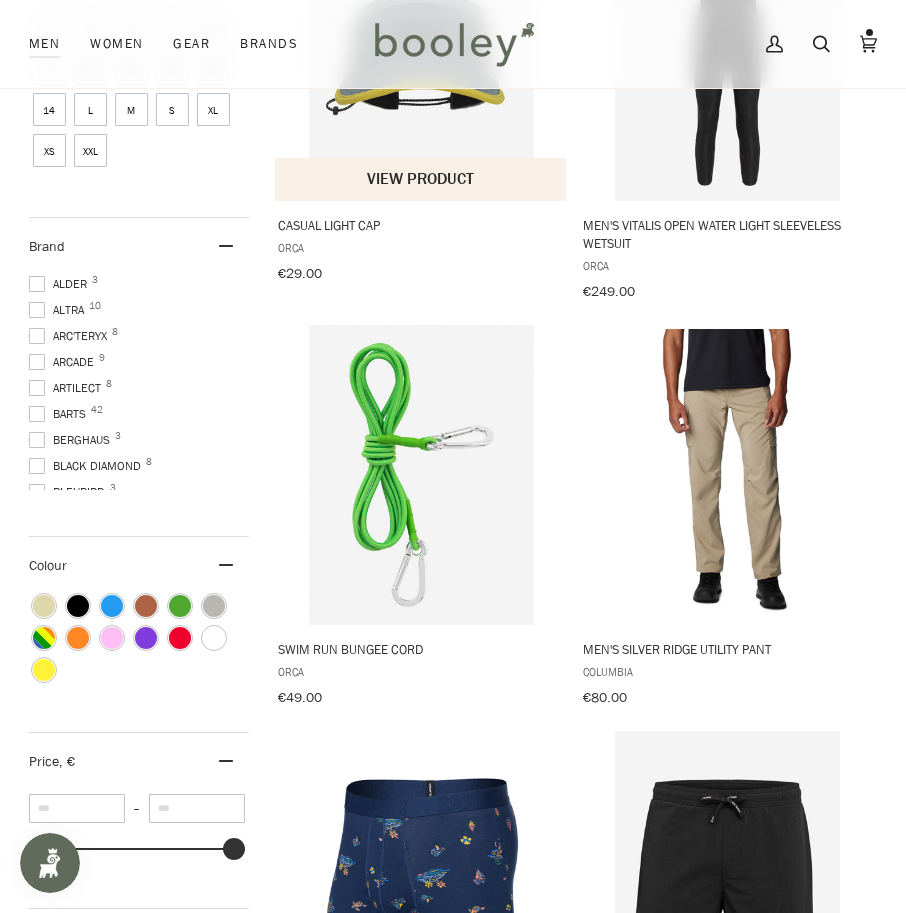 scroll, scrollTop: 900, scrollLeft: 0, axis: vertical 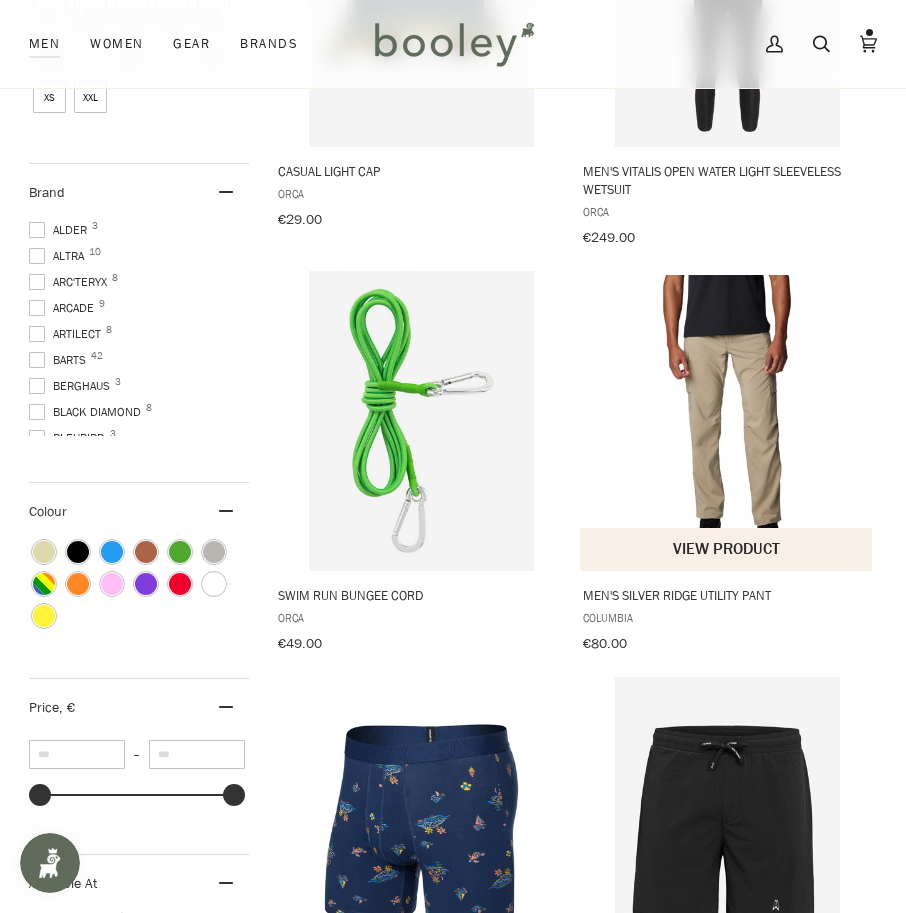 click at bounding box center (726, 421) 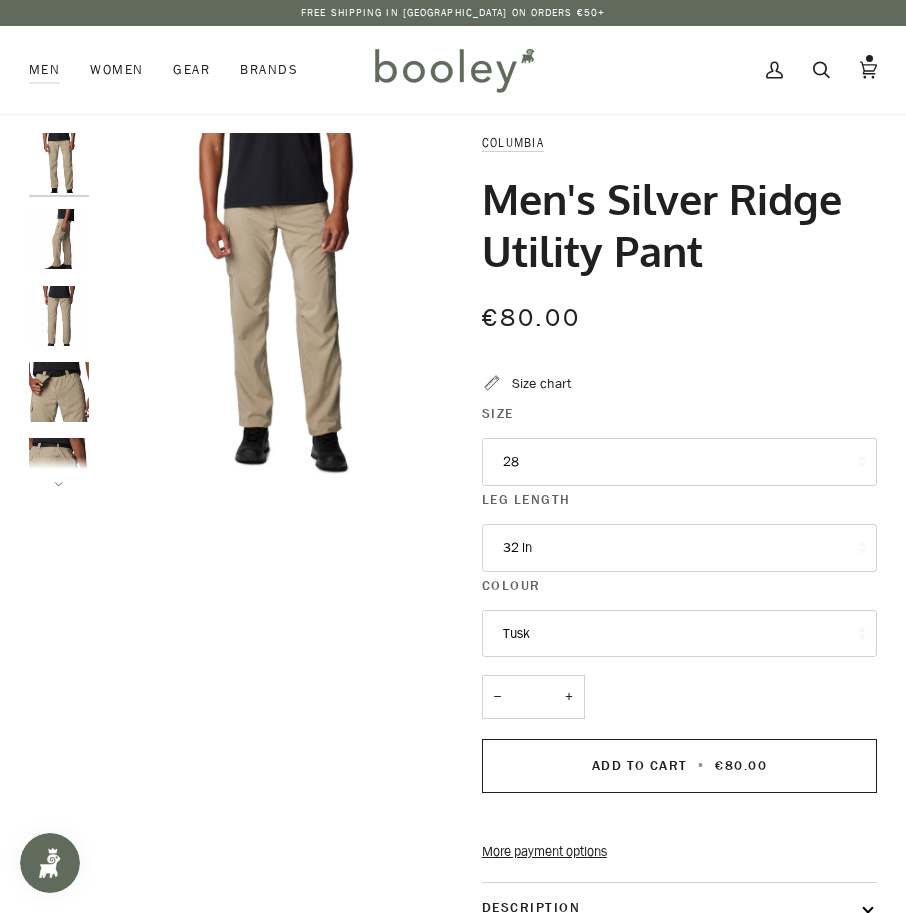scroll, scrollTop: 0, scrollLeft: 0, axis: both 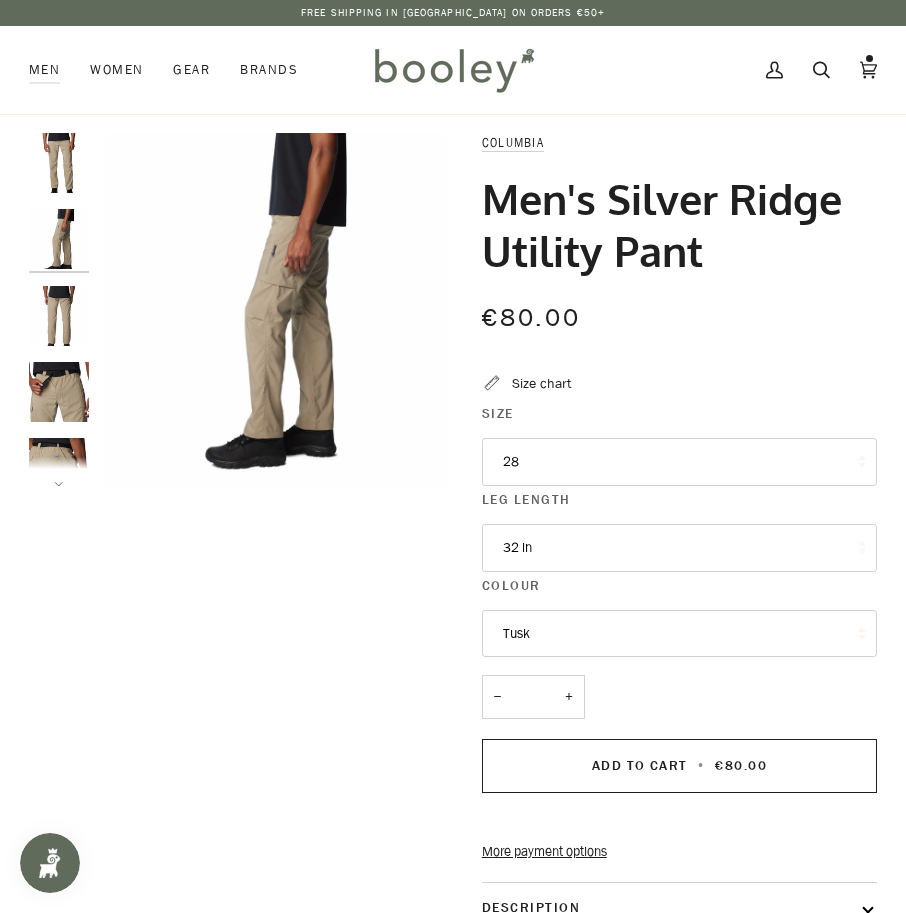 click at bounding box center (59, 316) 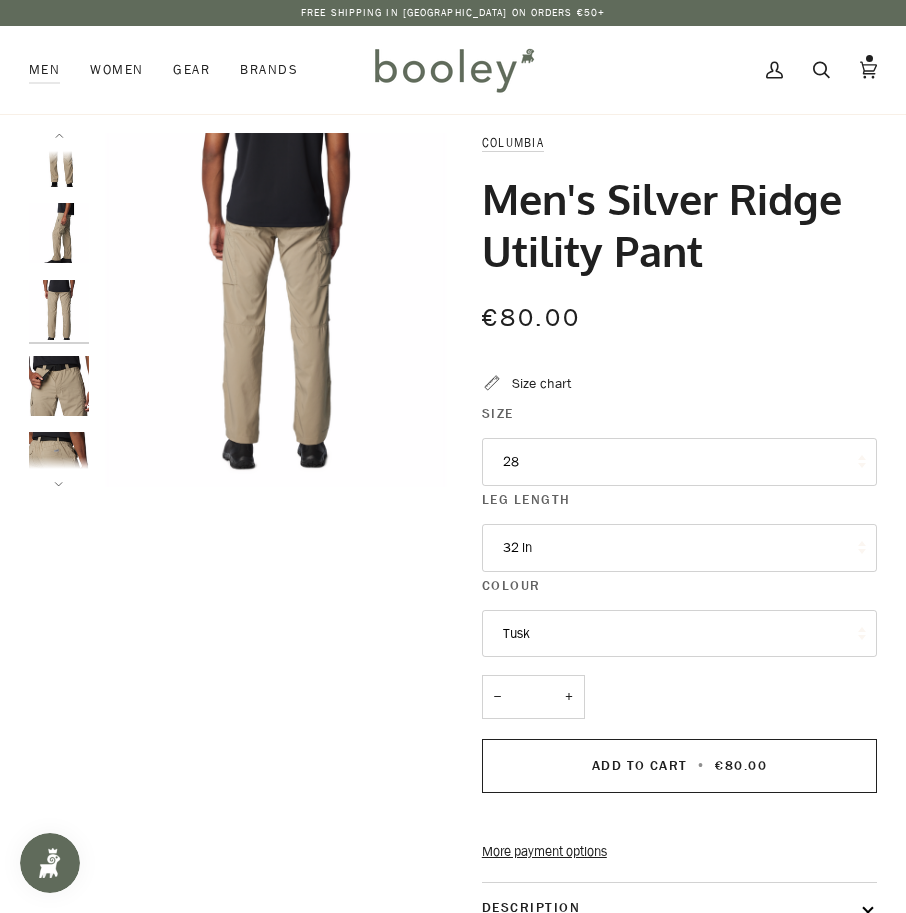 click at bounding box center [59, 386] 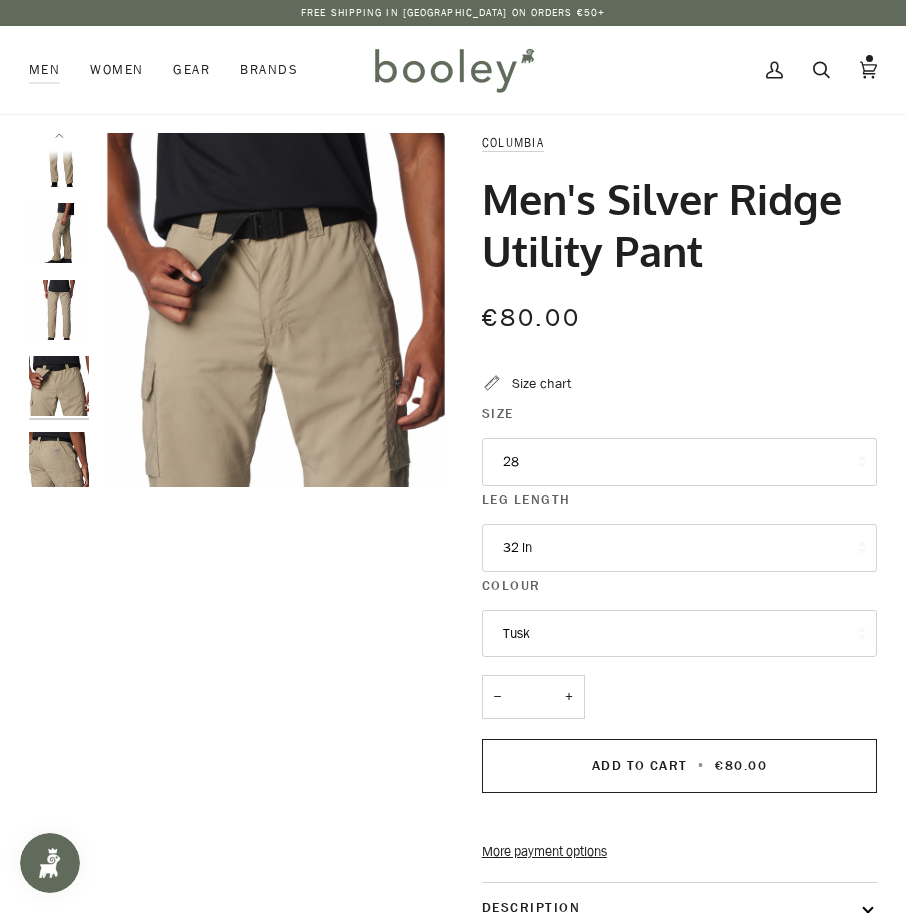 scroll, scrollTop: 28, scrollLeft: 0, axis: vertical 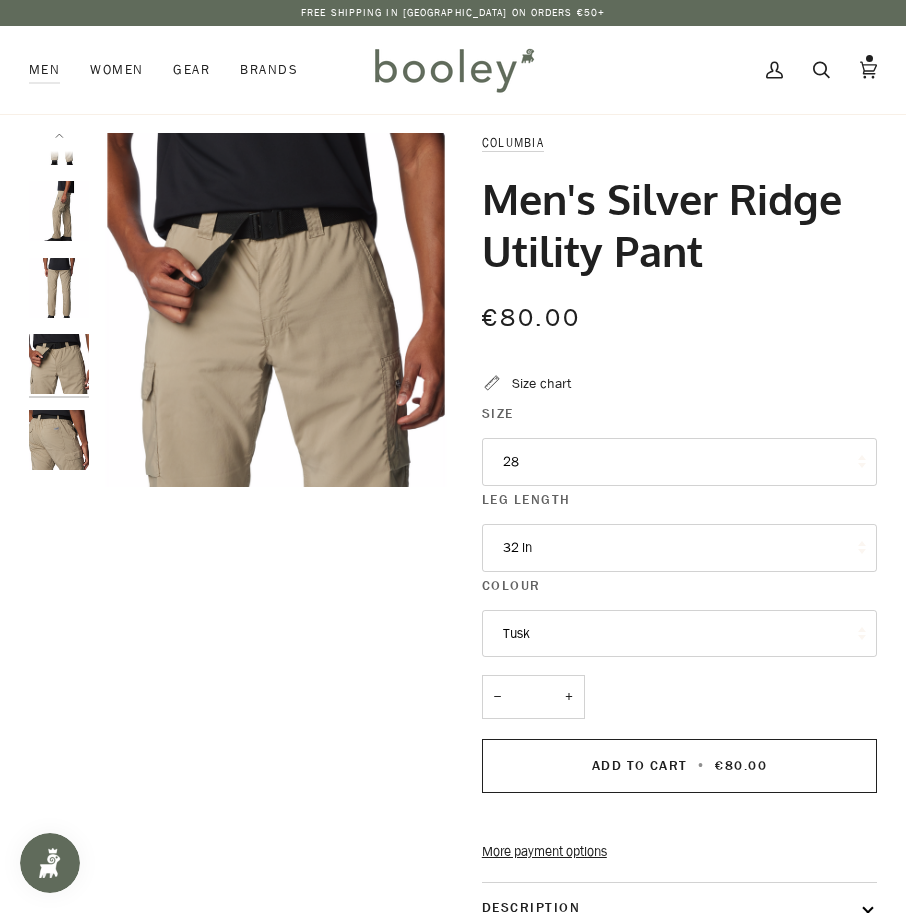 click at bounding box center (59, 440) 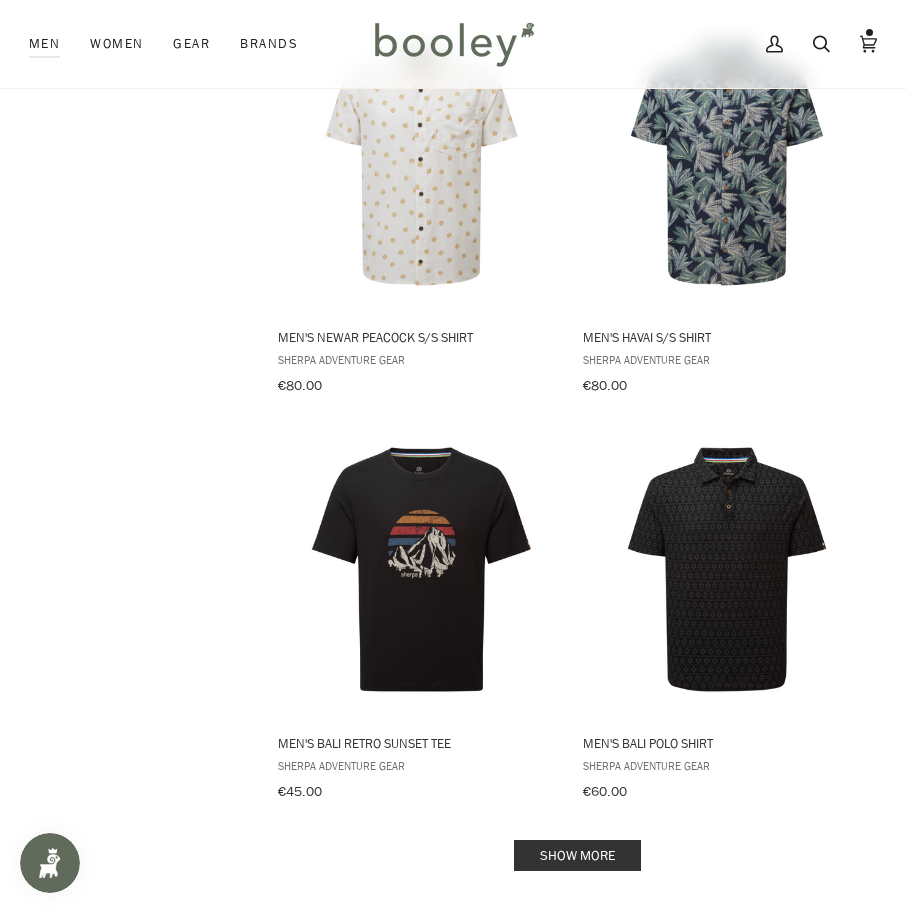 scroll, scrollTop: 3800, scrollLeft: 0, axis: vertical 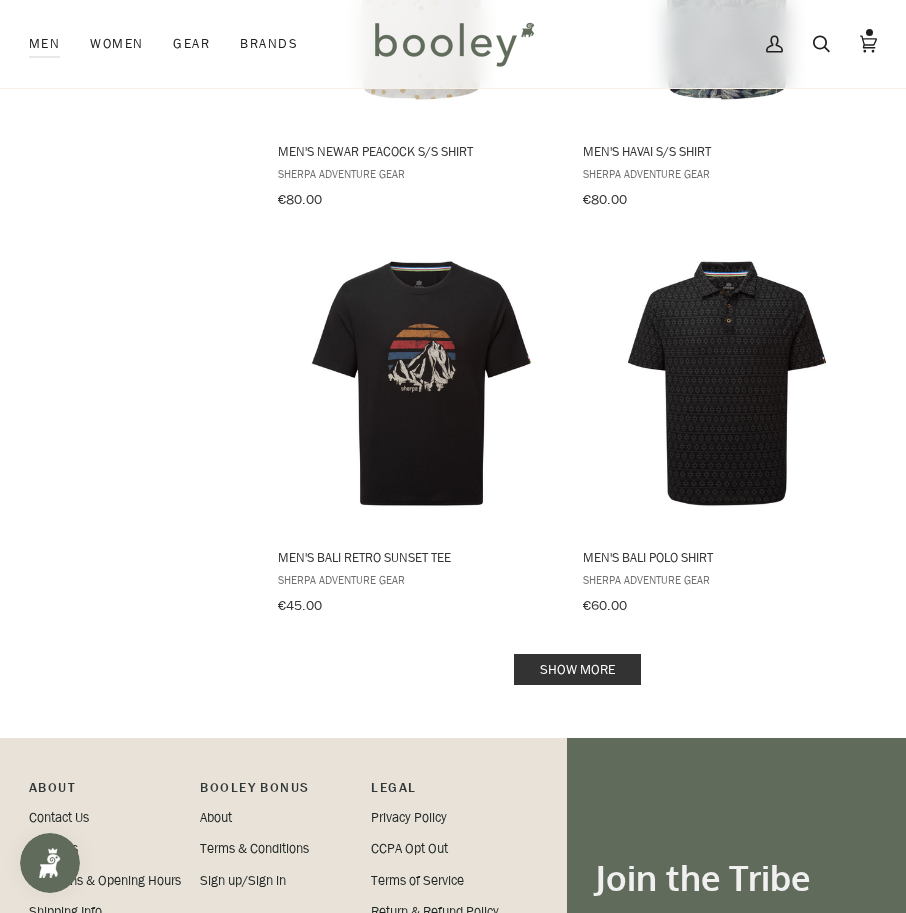 click on "Show more" at bounding box center [577, 669] 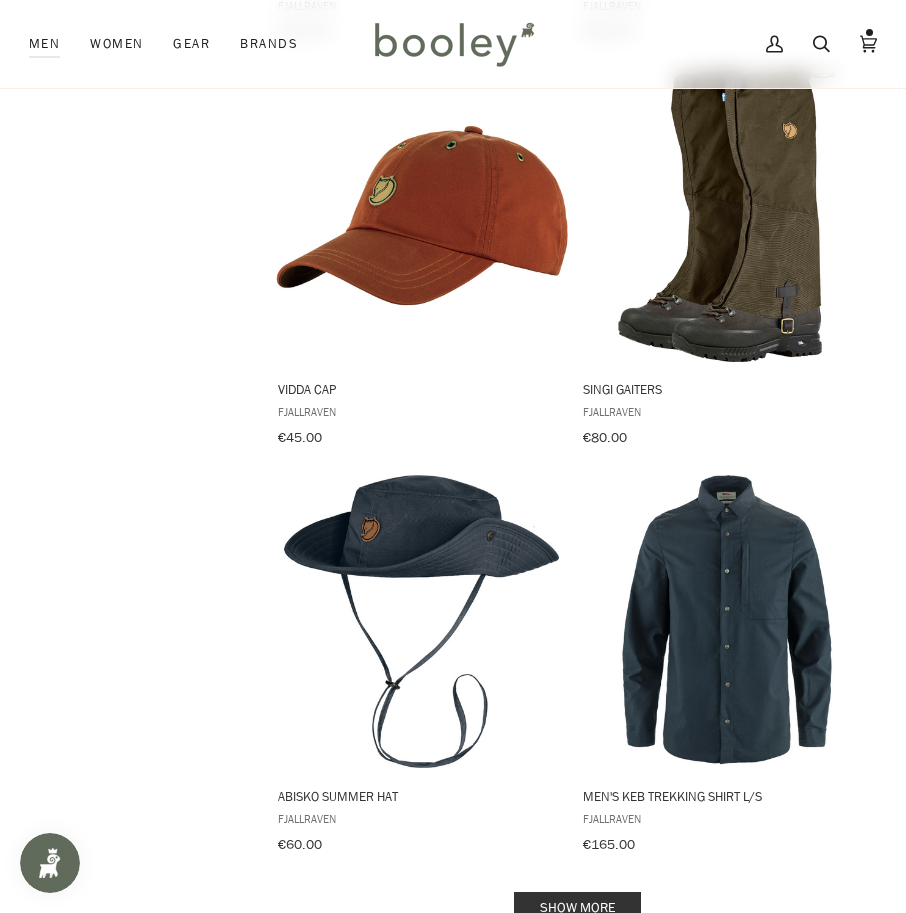 scroll, scrollTop: 7900, scrollLeft: 0, axis: vertical 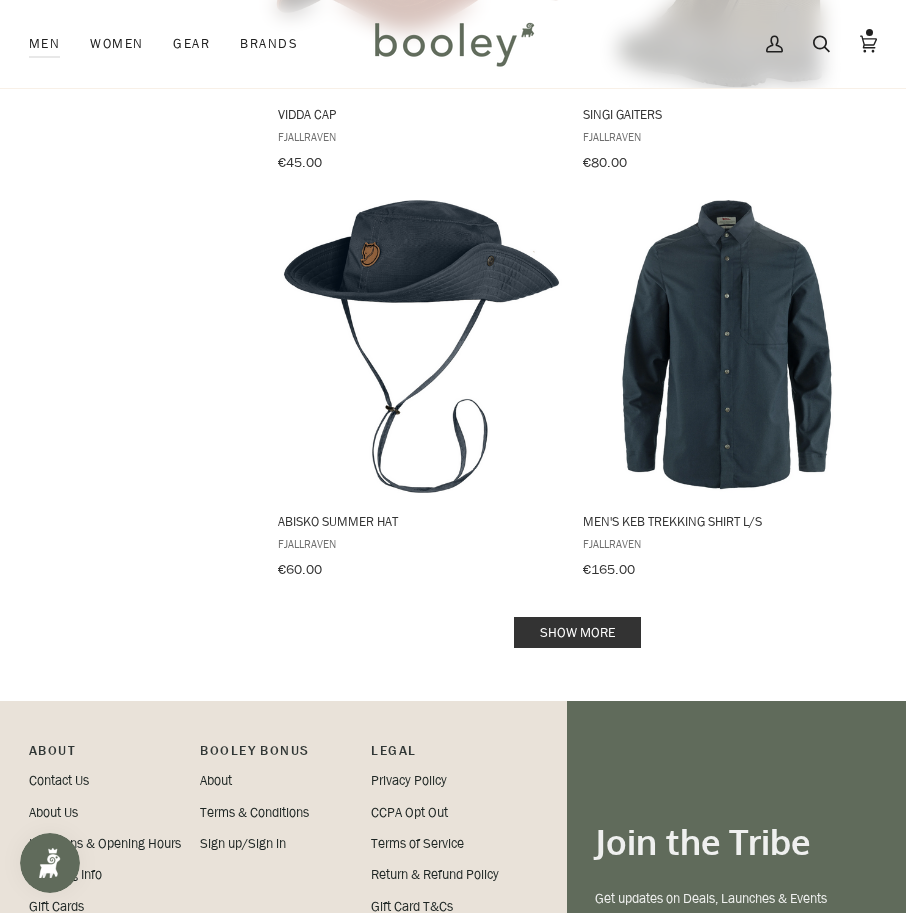 click on "Show more" at bounding box center (577, 632) 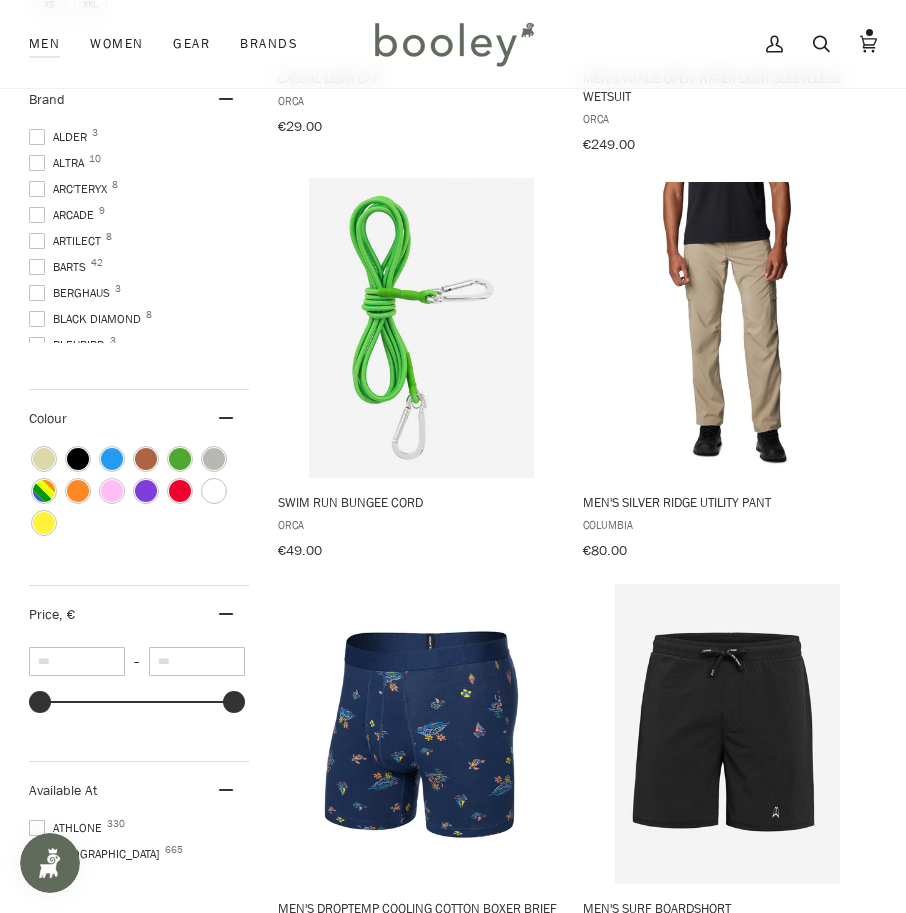 scroll, scrollTop: 0, scrollLeft: 0, axis: both 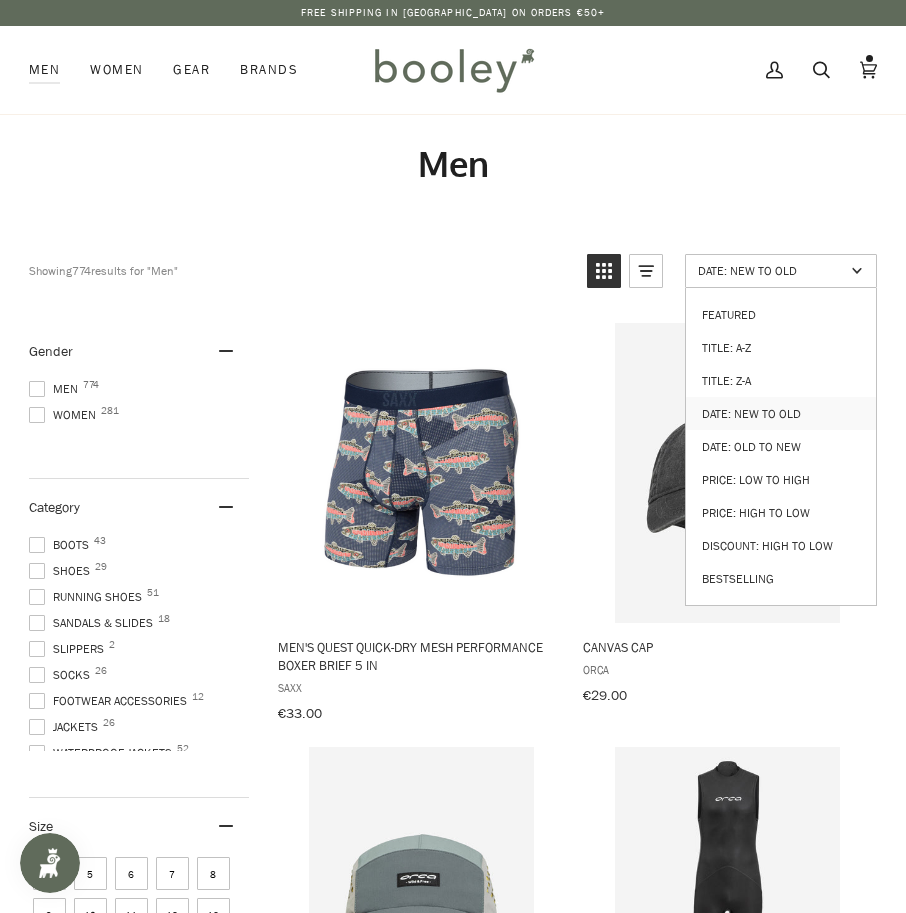 click on "Date: New to Old" at bounding box center [771, 270] 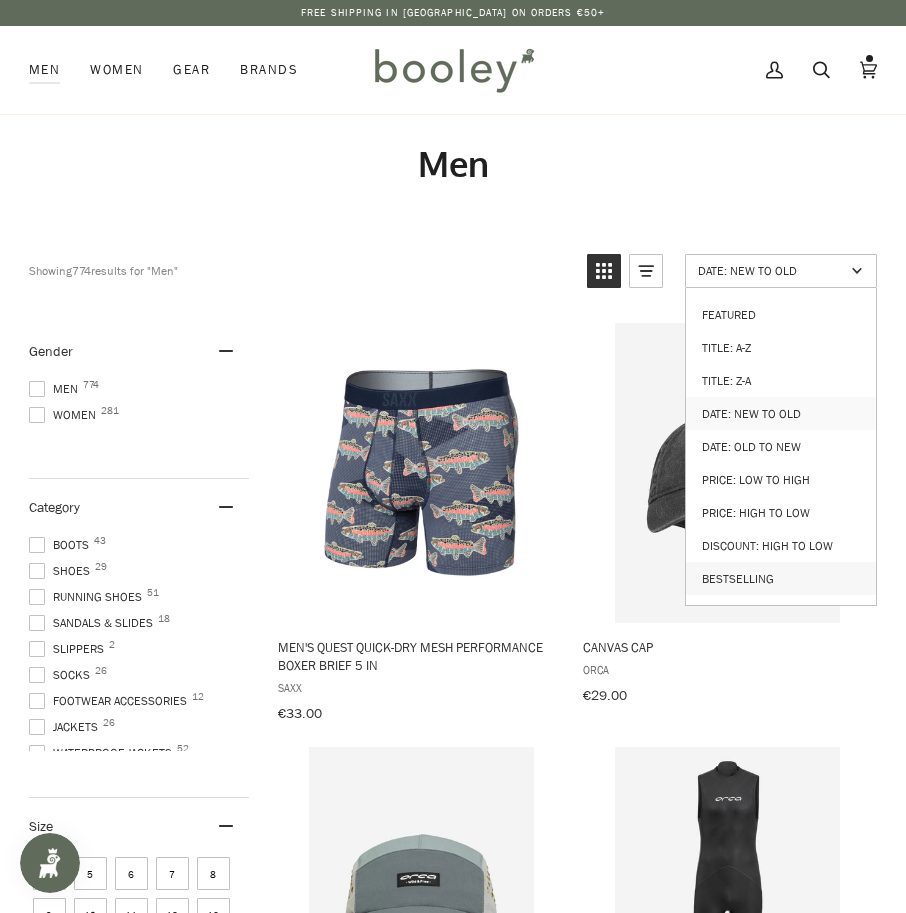 click on "Bestselling" at bounding box center (781, 578) 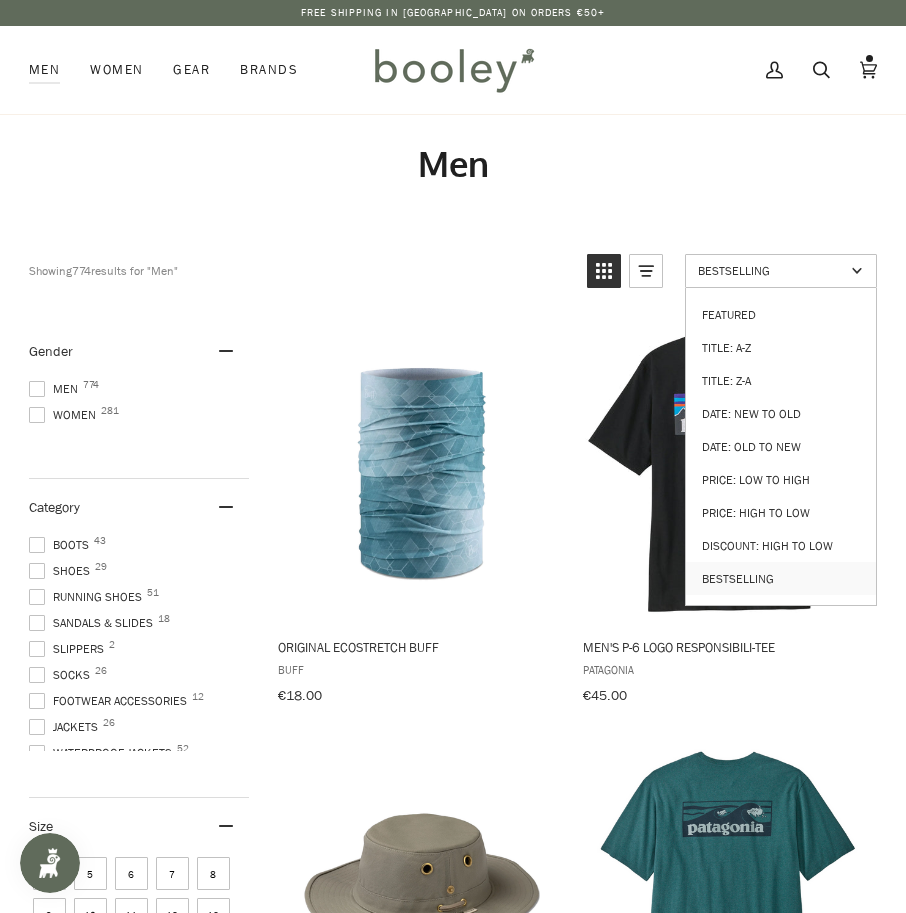 click on "Bestselling" at bounding box center (771, 270) 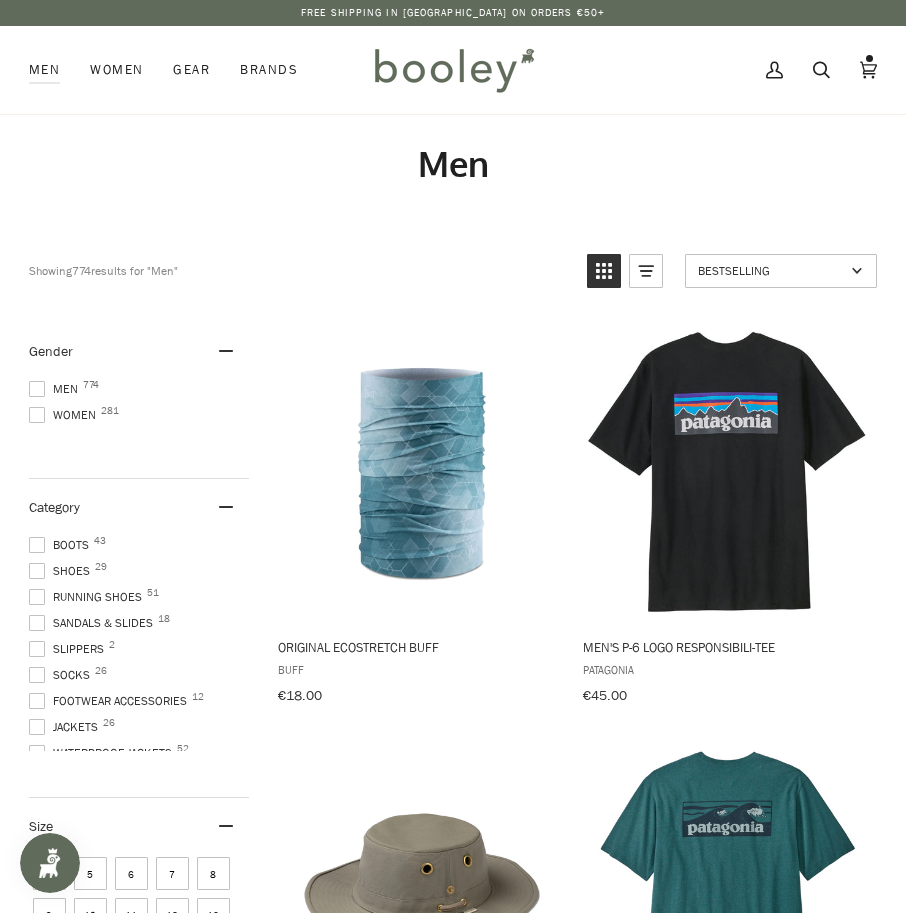 click on "Bestselling" at bounding box center [771, 270] 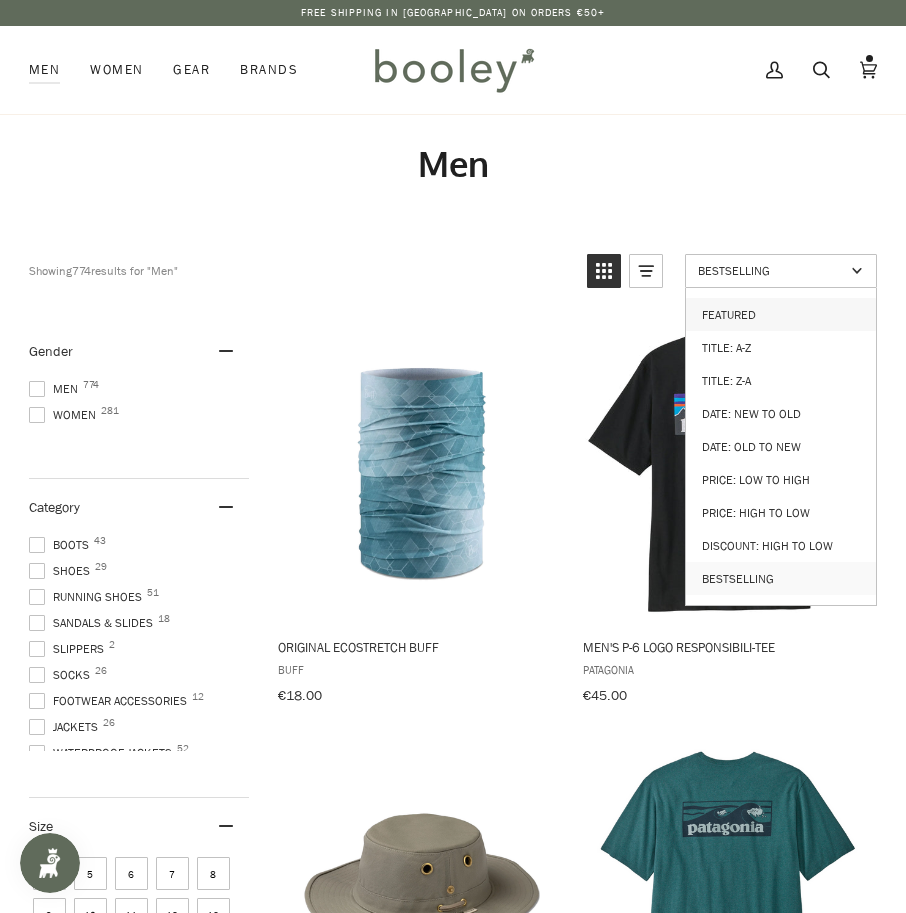 click on "Featured" at bounding box center [781, 314] 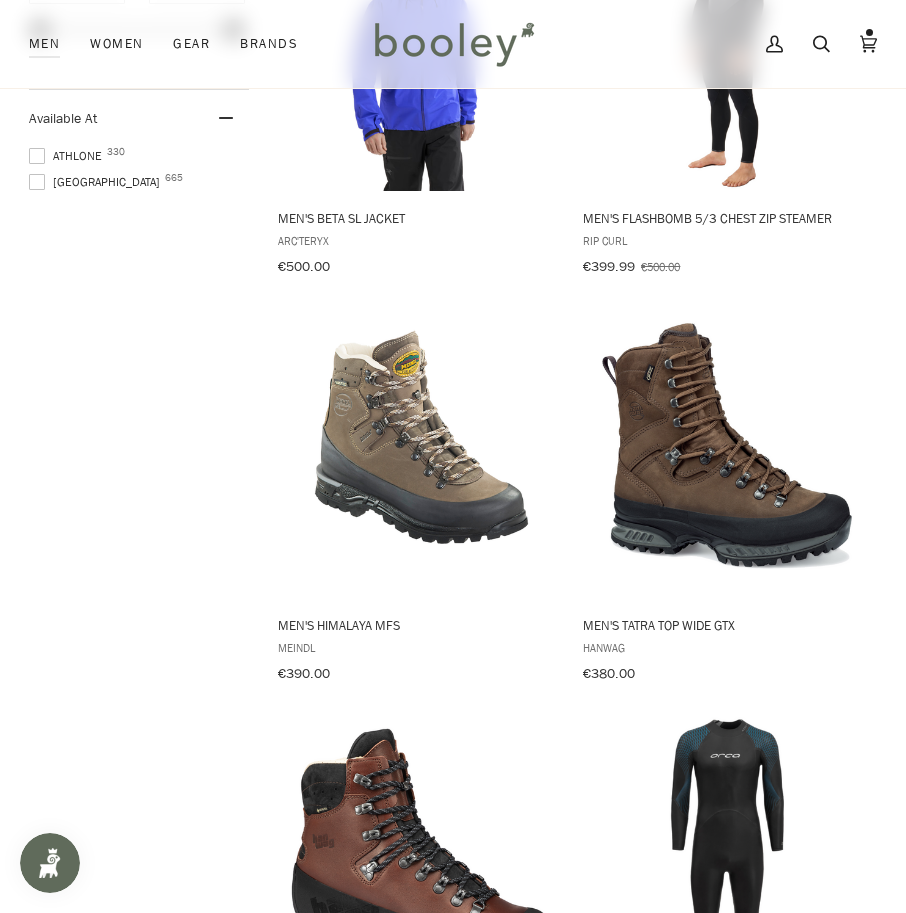 scroll, scrollTop: 1800, scrollLeft: 0, axis: vertical 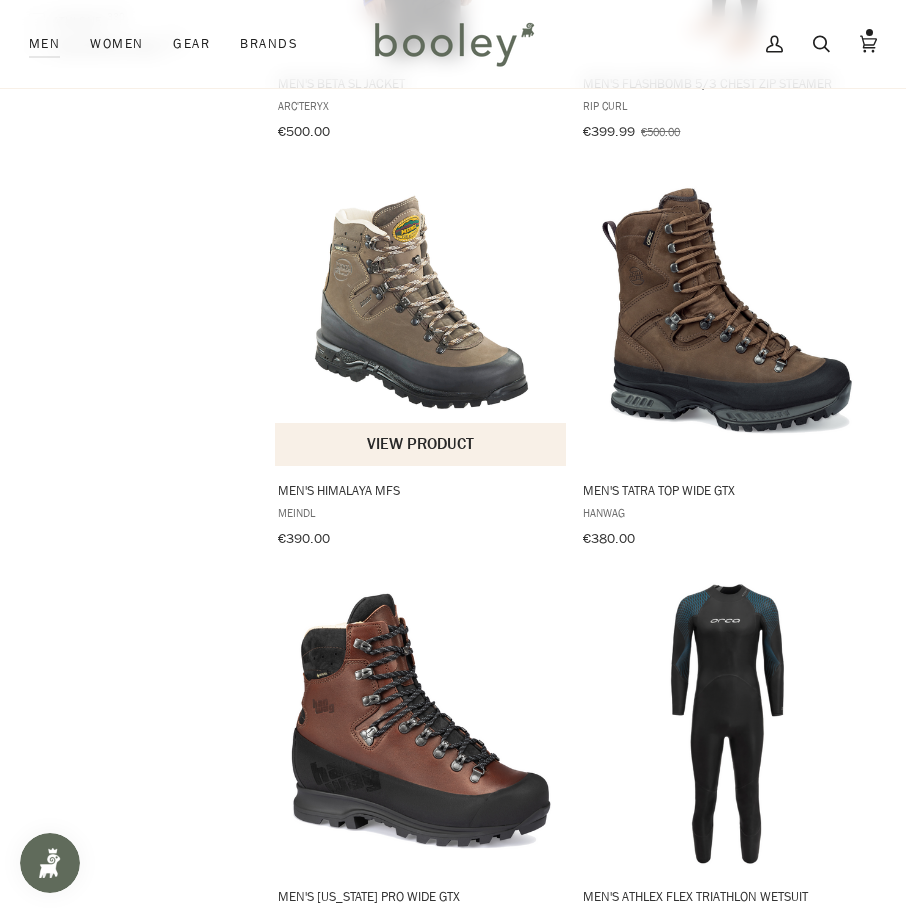 click at bounding box center (421, 315) 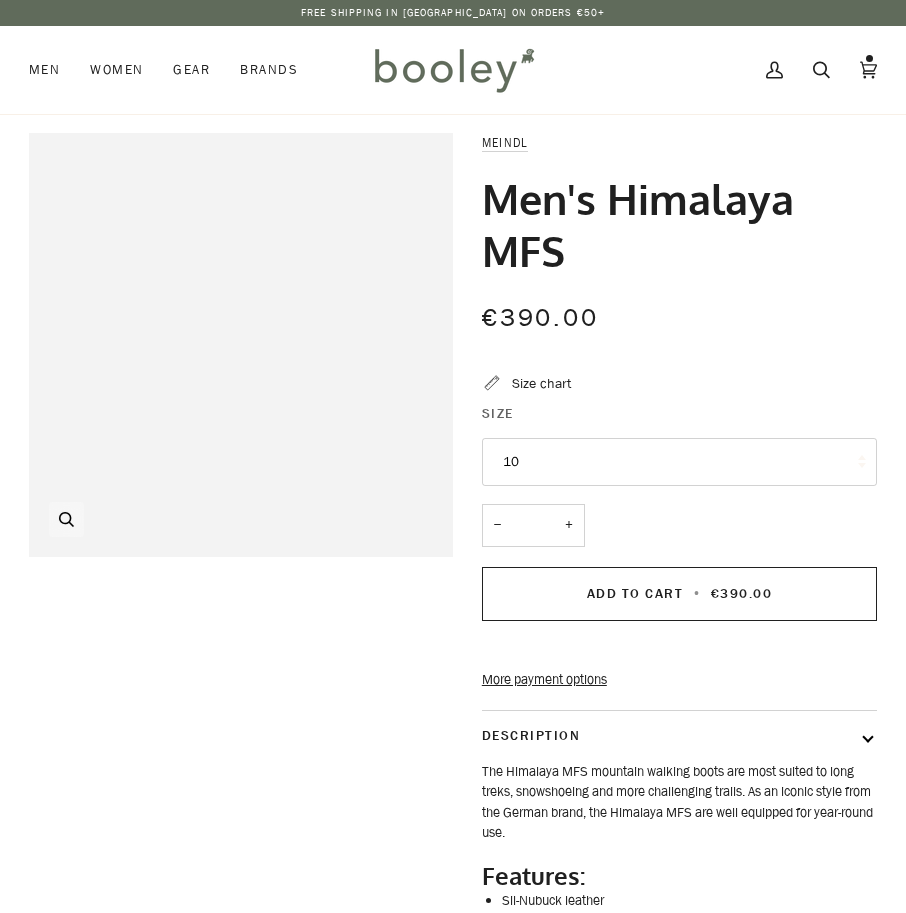 scroll, scrollTop: 0, scrollLeft: 0, axis: both 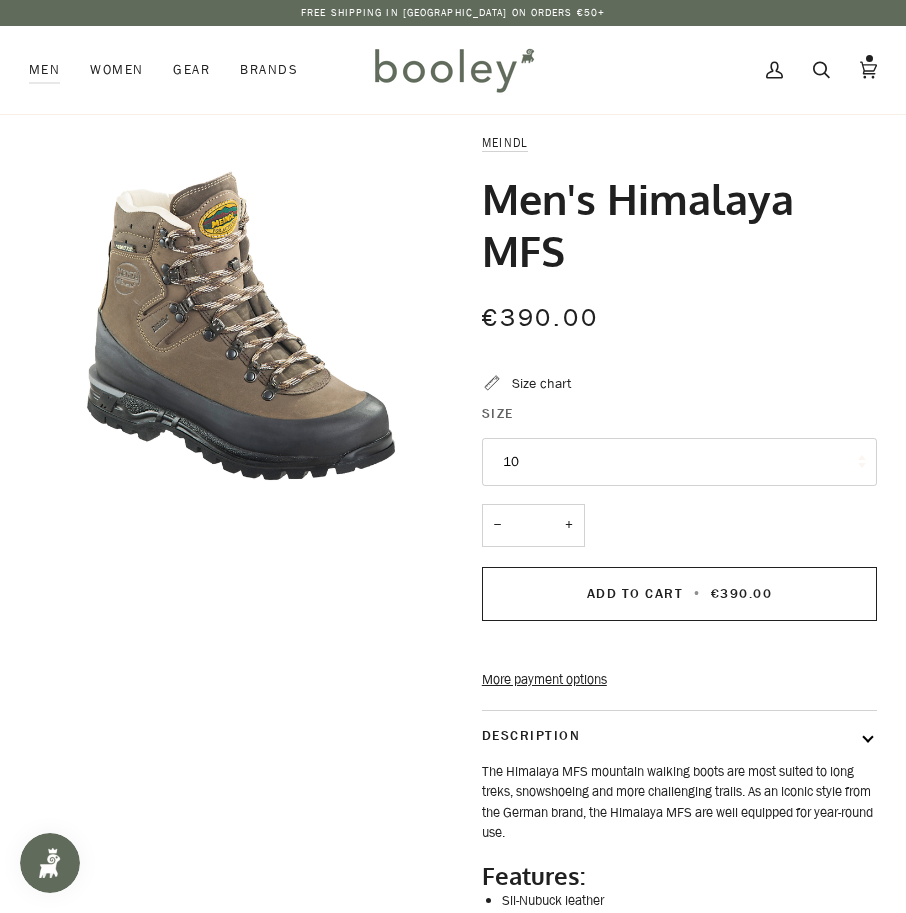 click on "10" at bounding box center [679, 462] 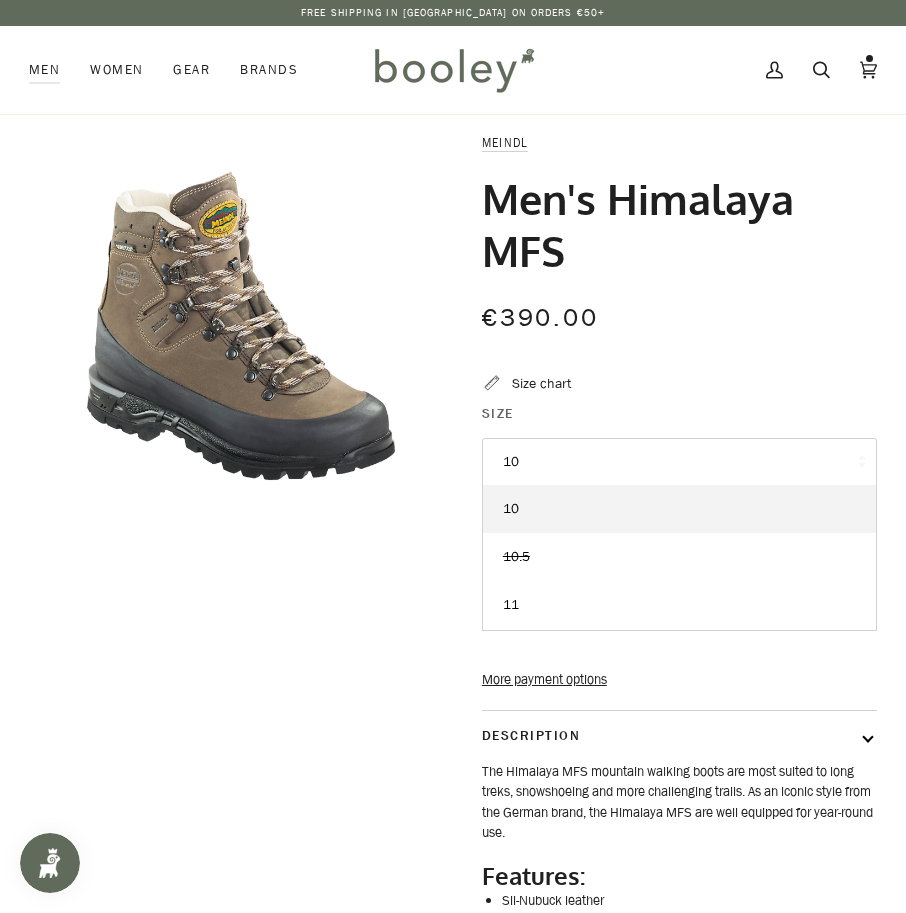 click on "10" at bounding box center (679, 462) 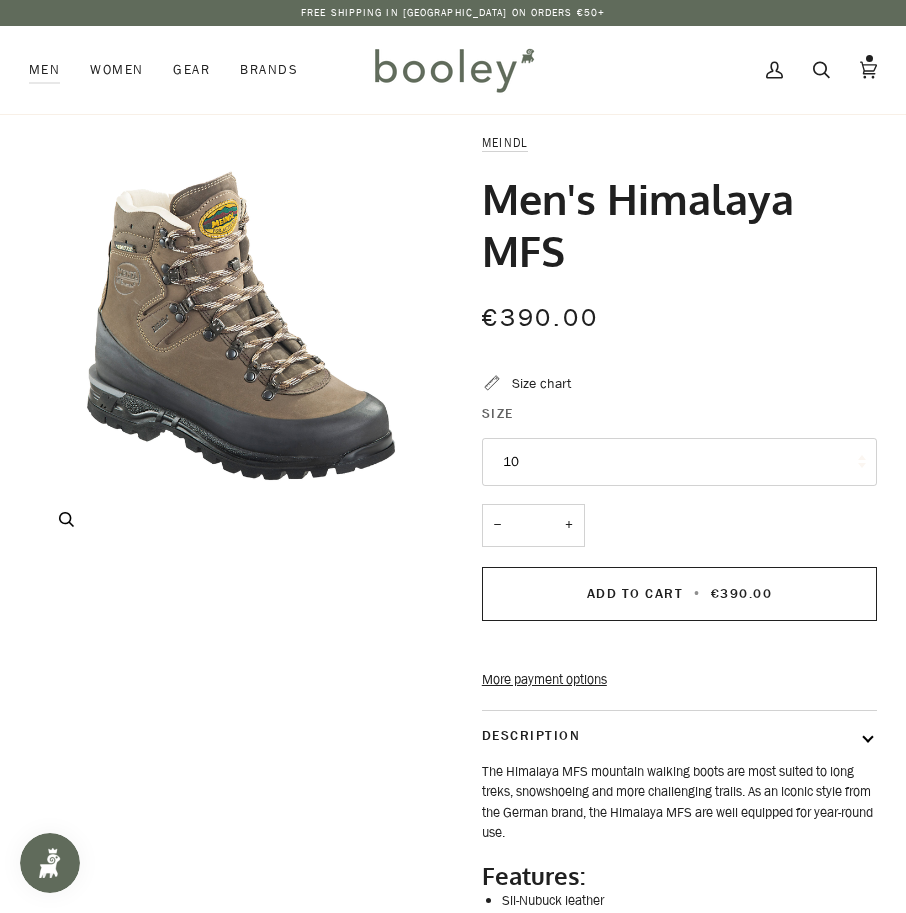 click at bounding box center [241, 345] 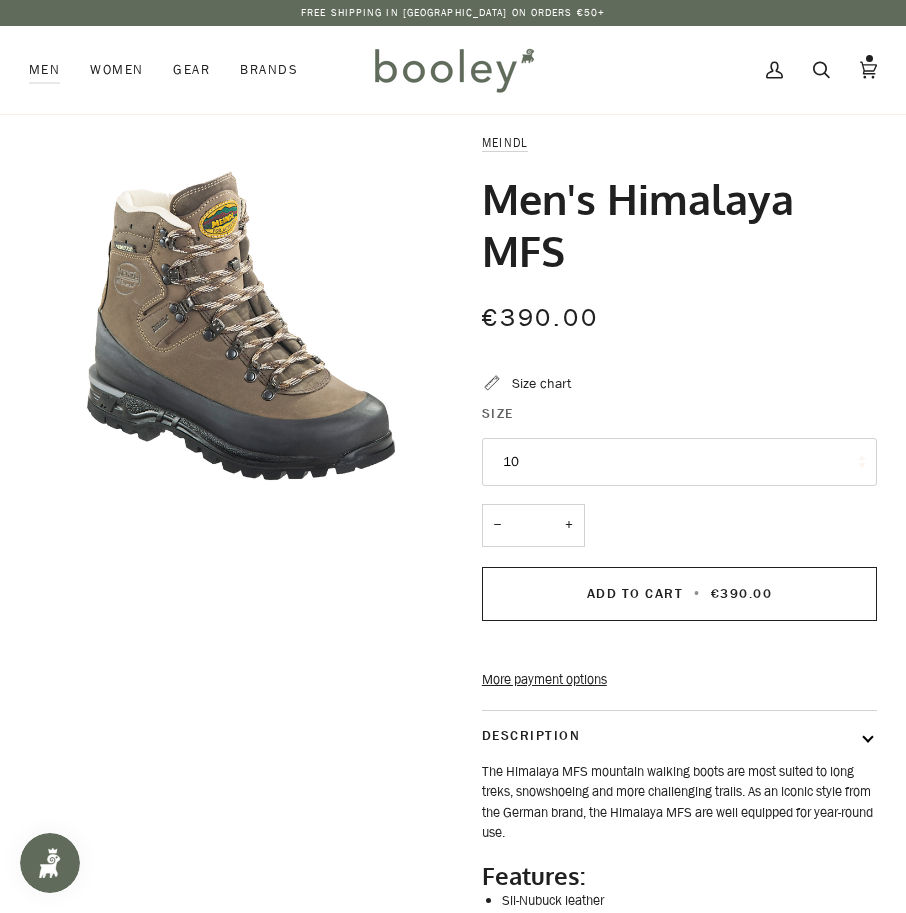 drag, startPoint x: 570, startPoint y: 244, endPoint x: 464, endPoint y: 126, distance: 158.61903 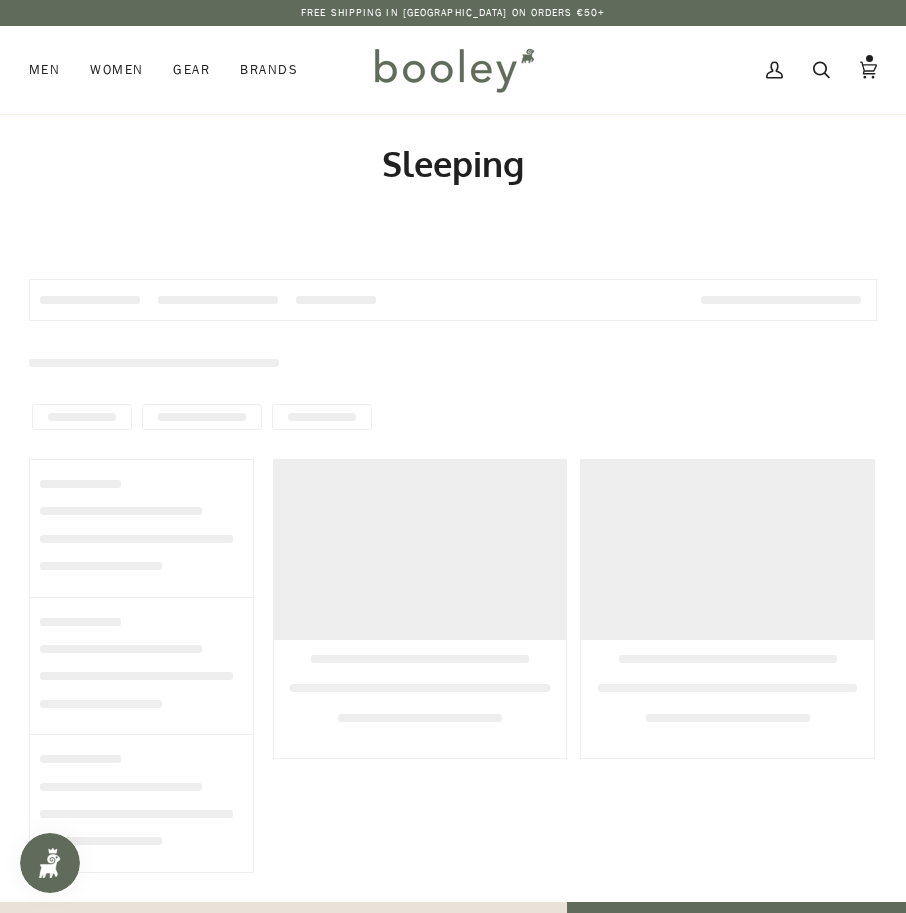 scroll, scrollTop: 0, scrollLeft: 0, axis: both 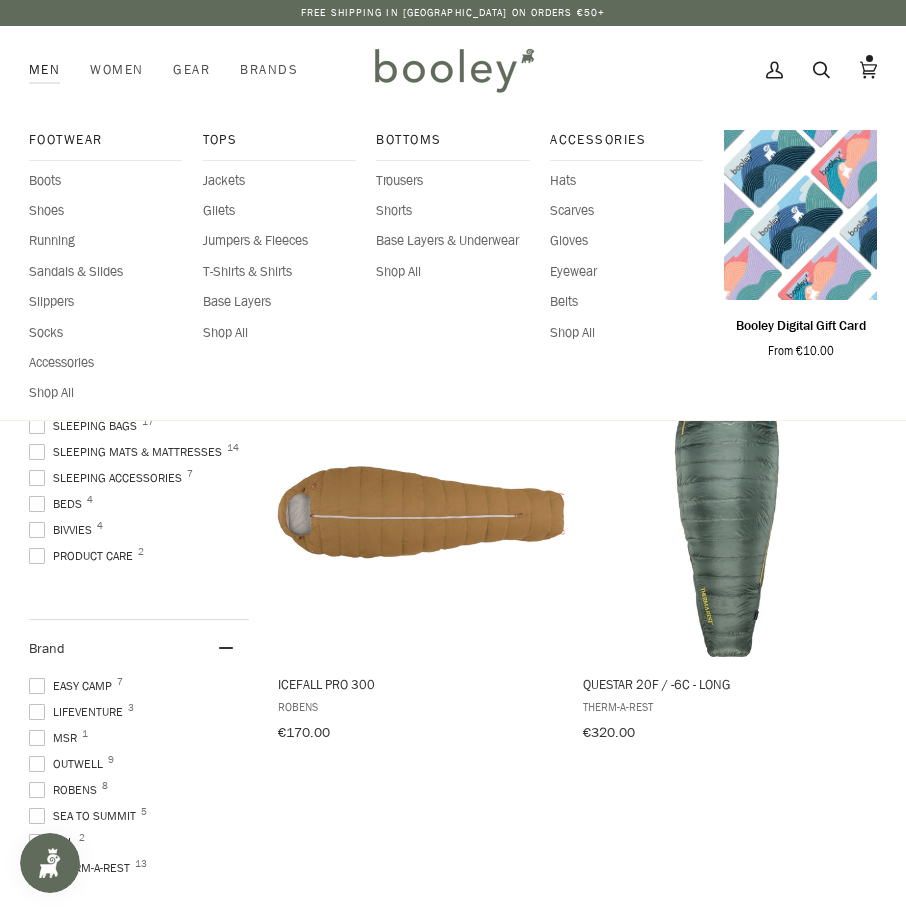click on "Men" at bounding box center [52, 70] 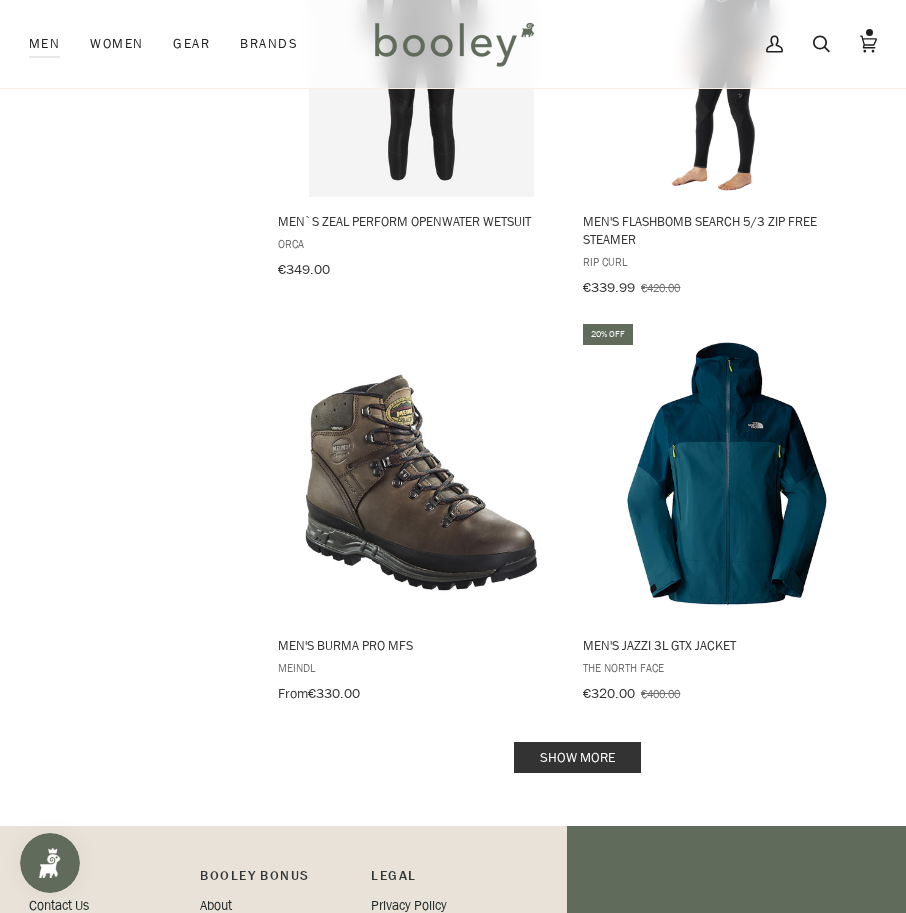 scroll, scrollTop: 3700, scrollLeft: 0, axis: vertical 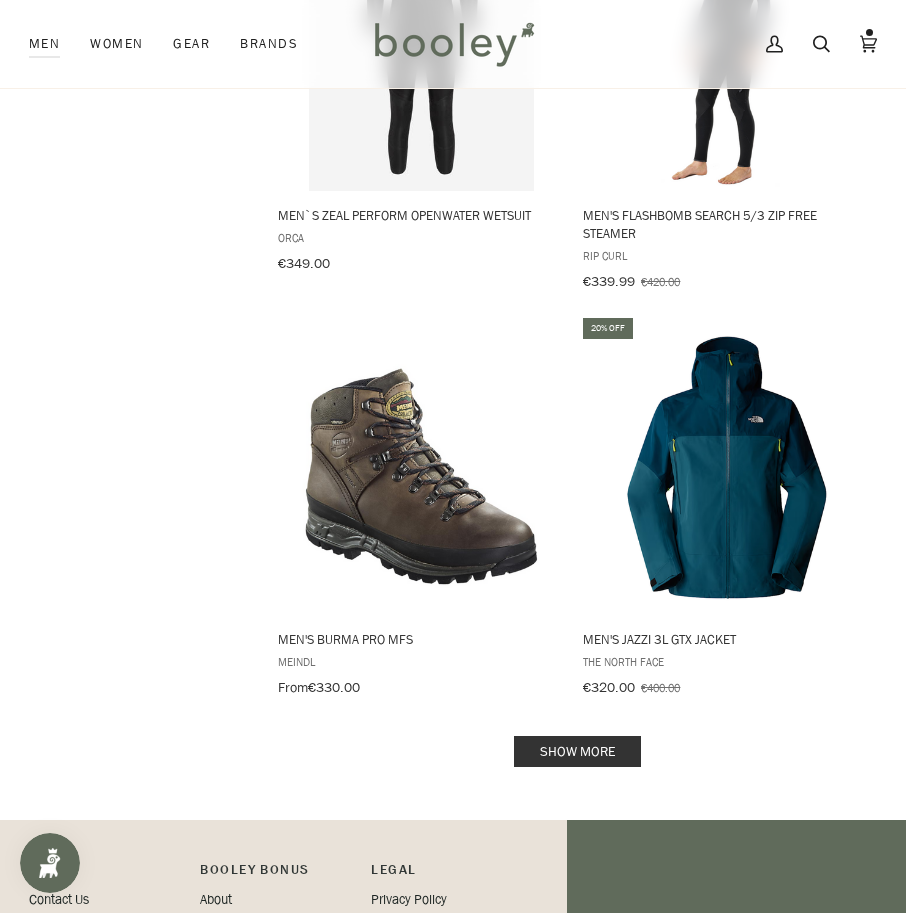 click on "Show more" at bounding box center (577, 751) 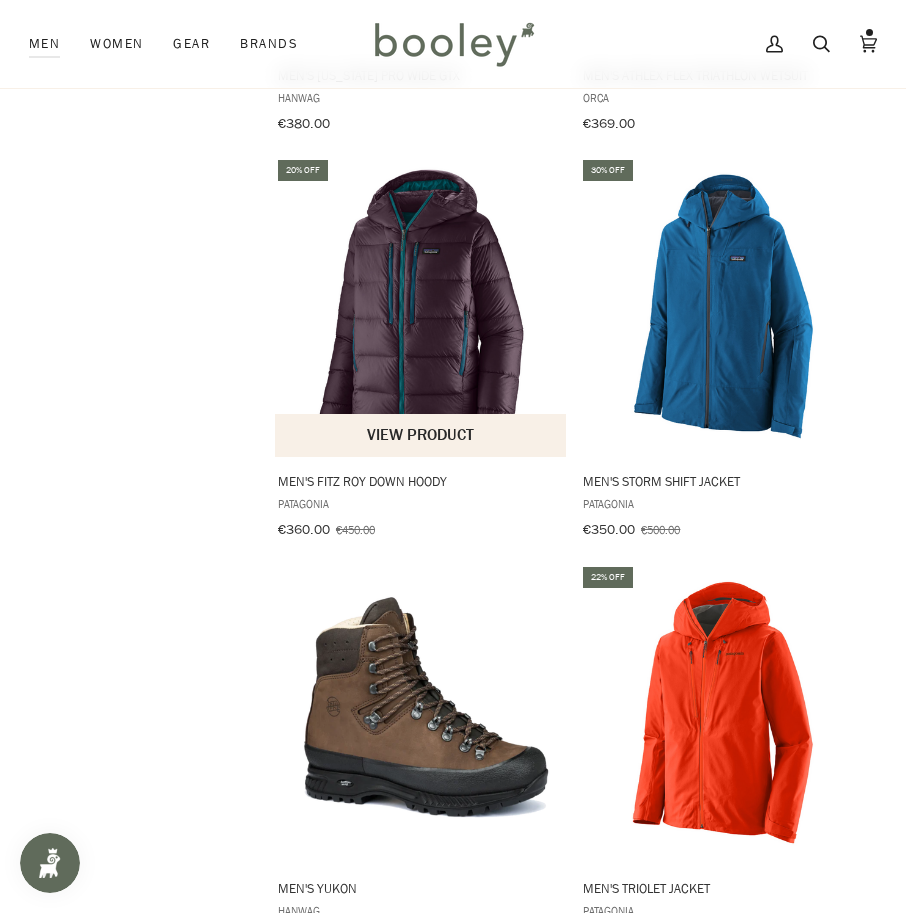 scroll, scrollTop: 2600, scrollLeft: 0, axis: vertical 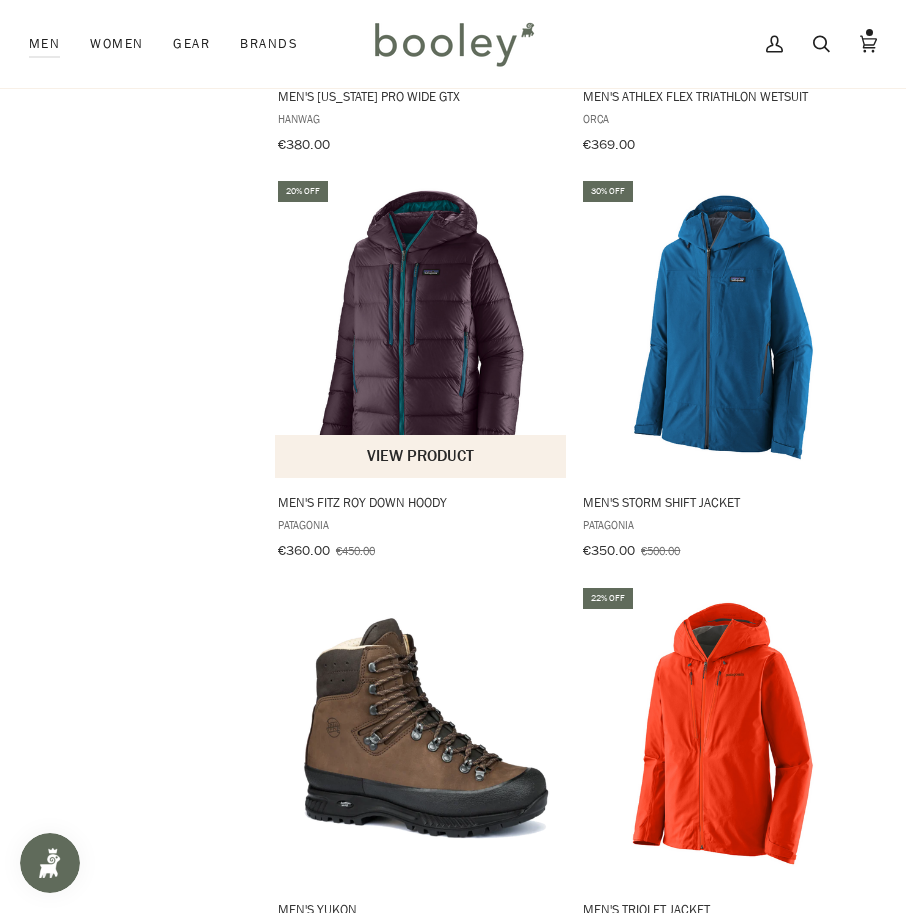 click at bounding box center [421, 328] 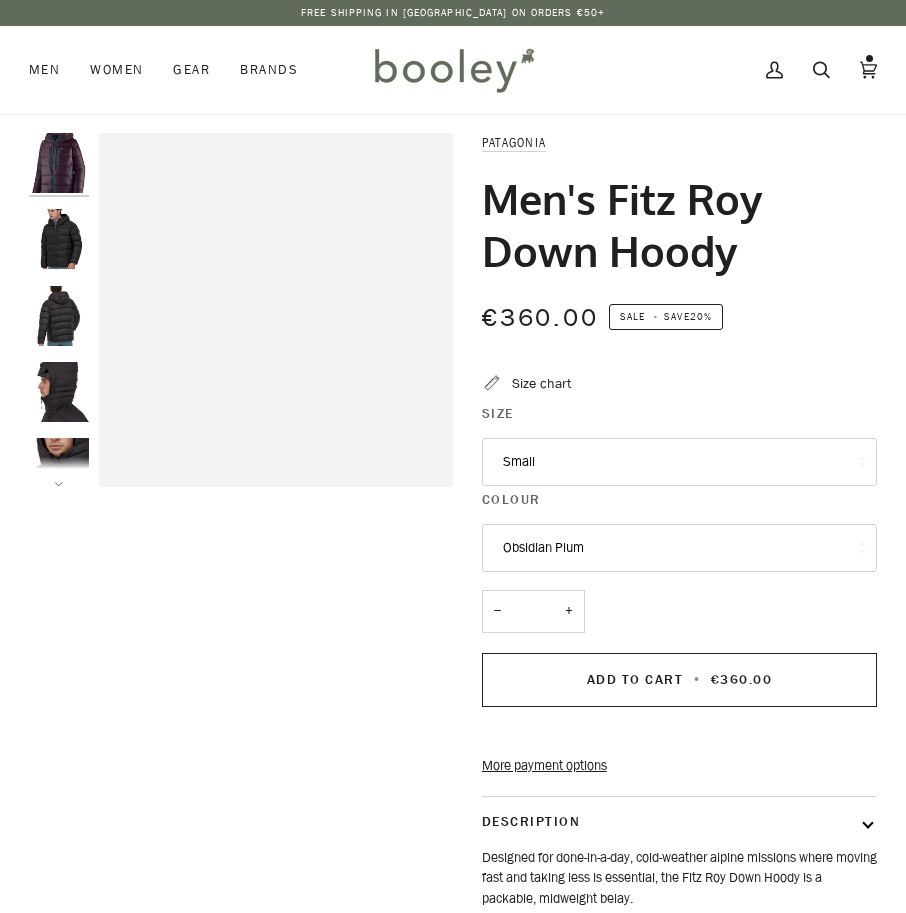 scroll, scrollTop: 0, scrollLeft: 0, axis: both 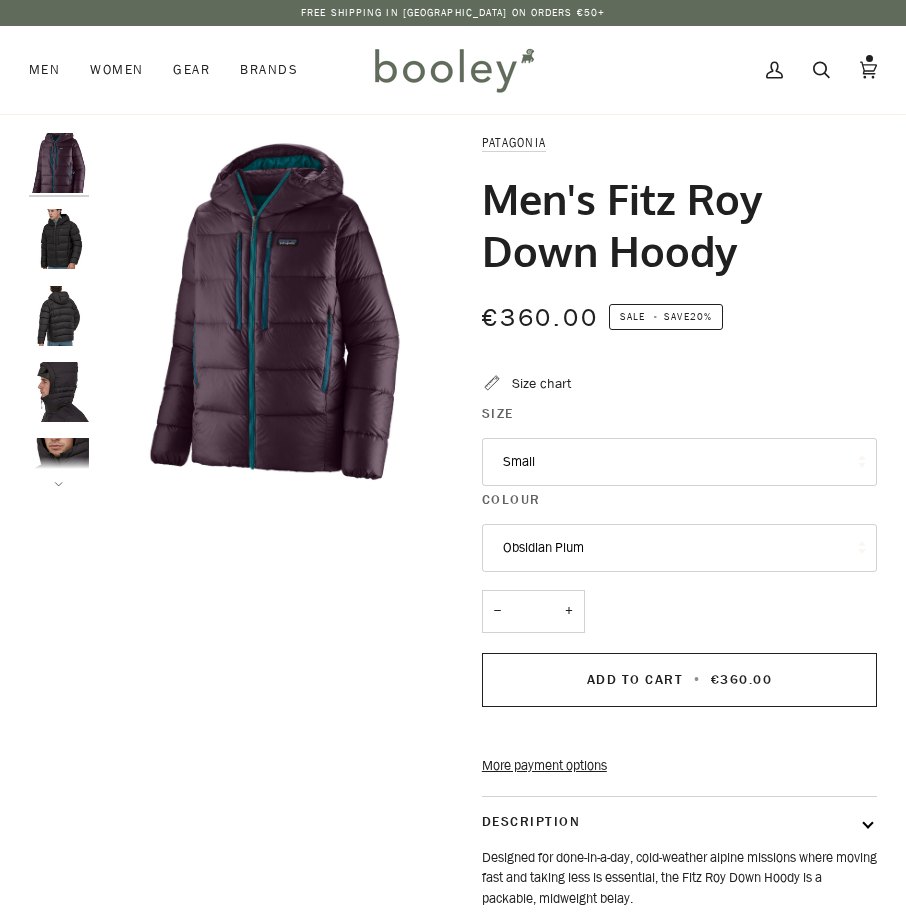click on "Small" at bounding box center [679, 462] 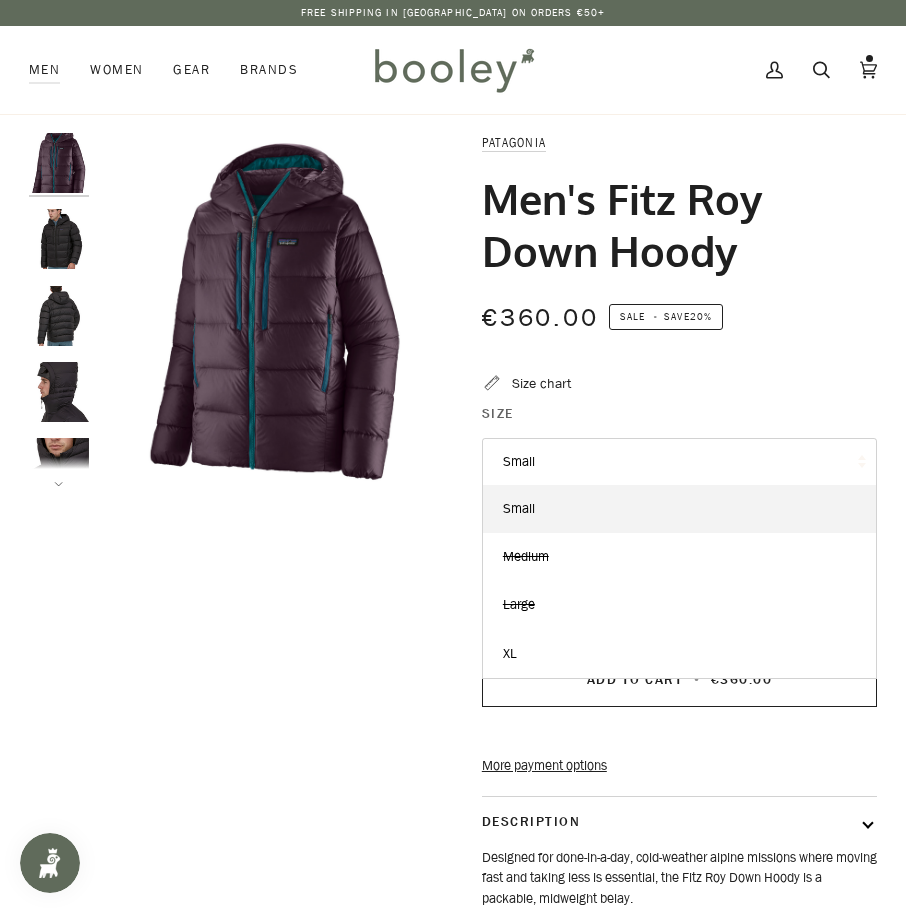 scroll, scrollTop: 0, scrollLeft: 0, axis: both 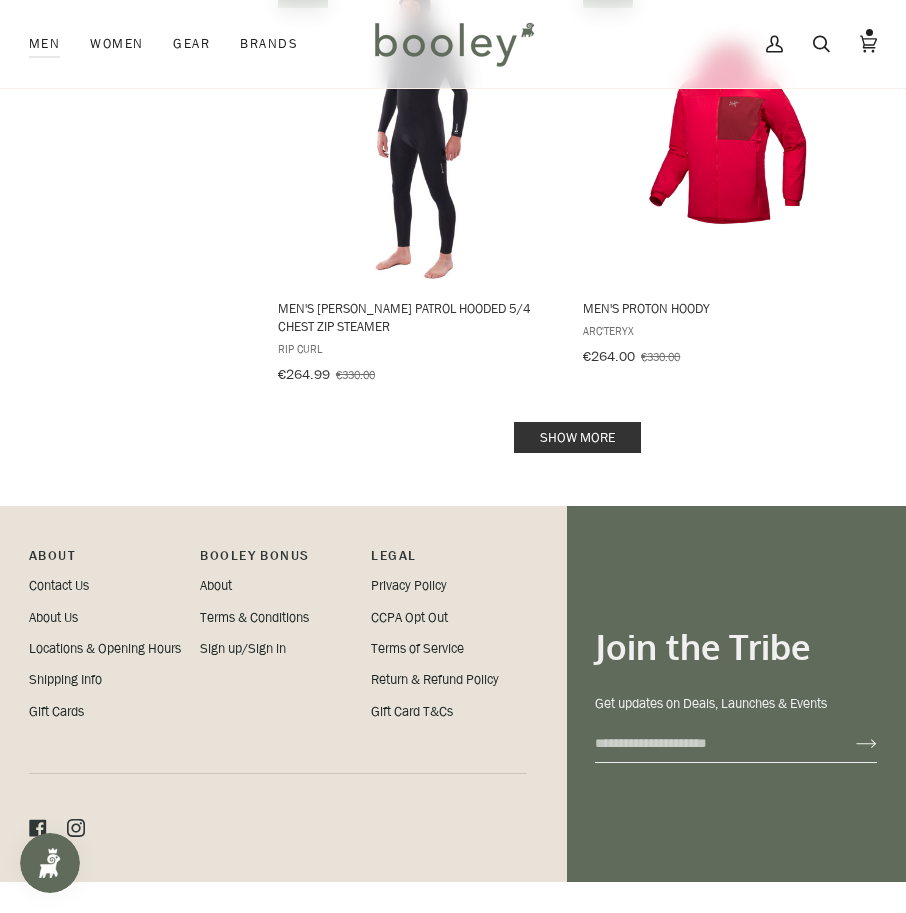 click on "Show more" at bounding box center (577, 437) 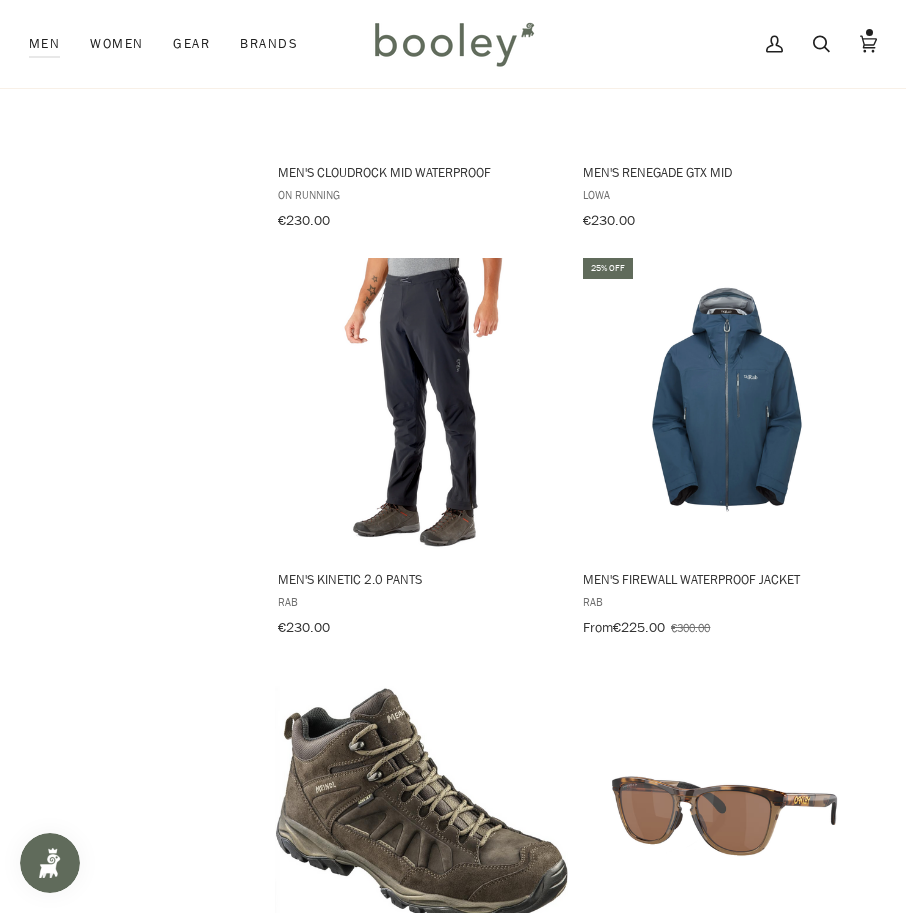 scroll, scrollTop: 11576, scrollLeft: 0, axis: vertical 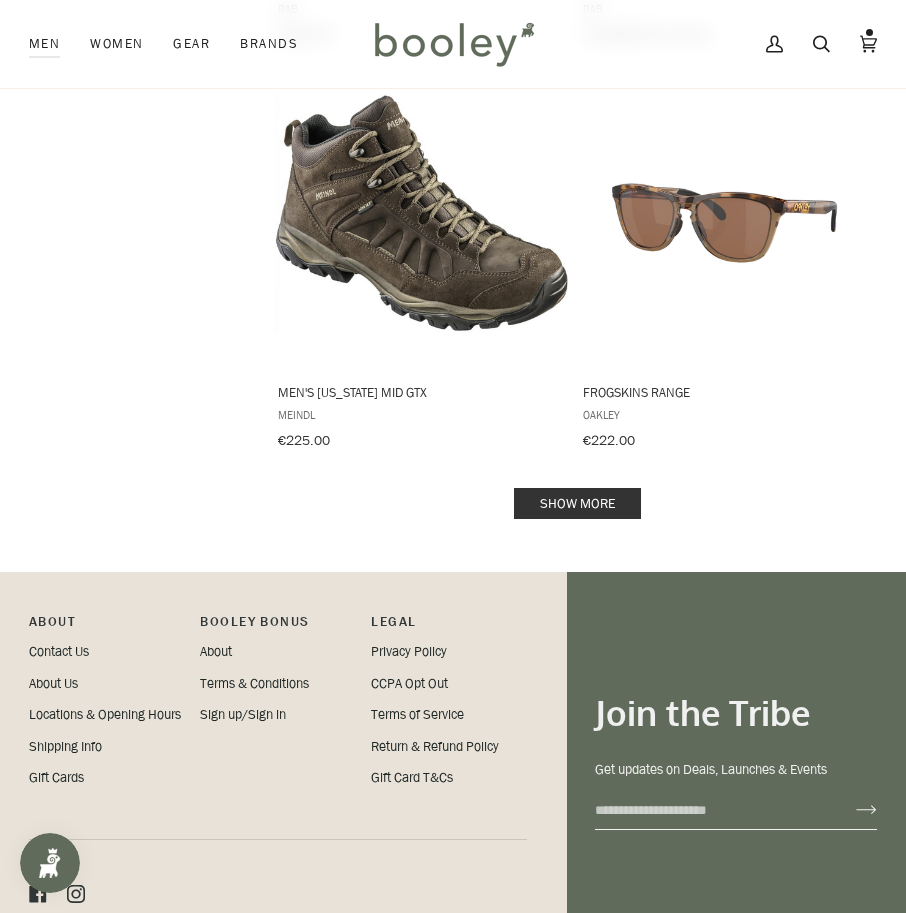 click on "Show more" at bounding box center (577, 503) 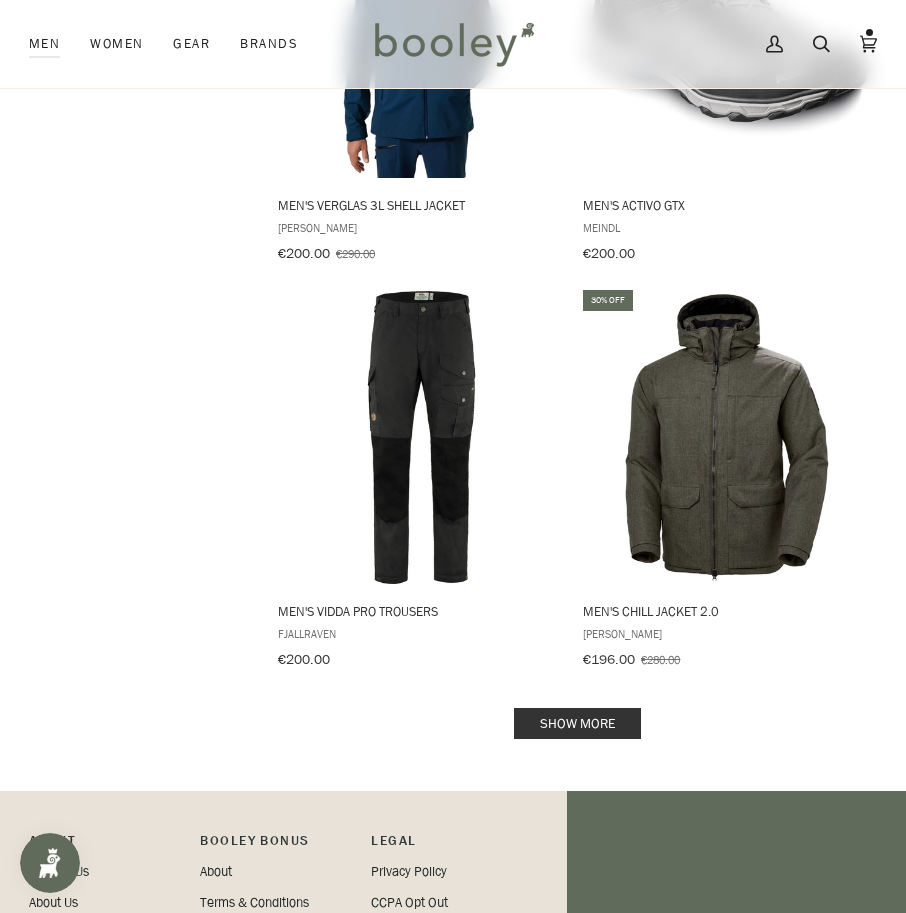 scroll, scrollTop: 16027, scrollLeft: 0, axis: vertical 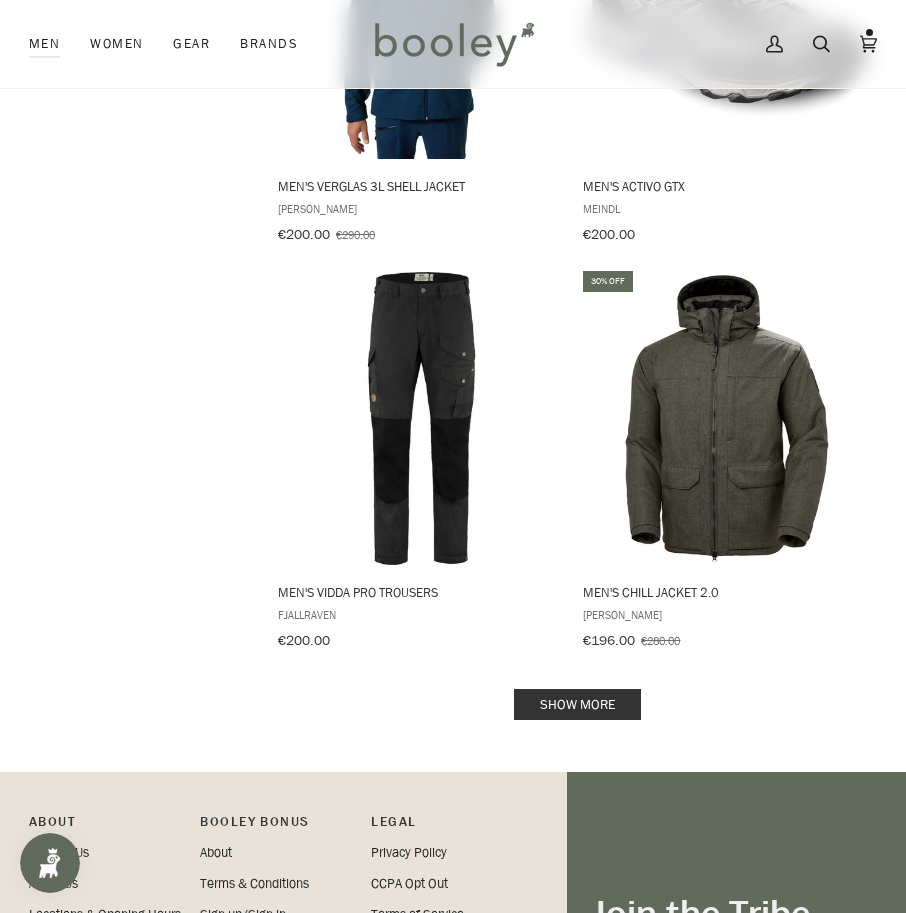 click on "Show more" at bounding box center [577, 704] 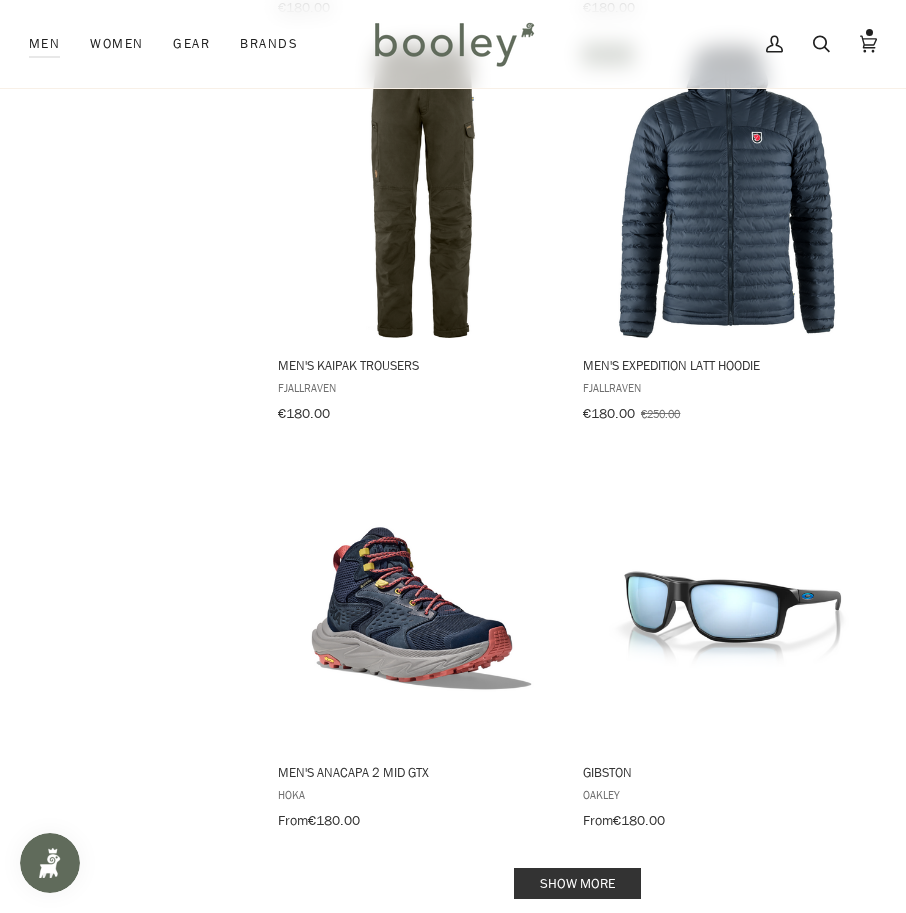 scroll, scrollTop: 19927, scrollLeft: 0, axis: vertical 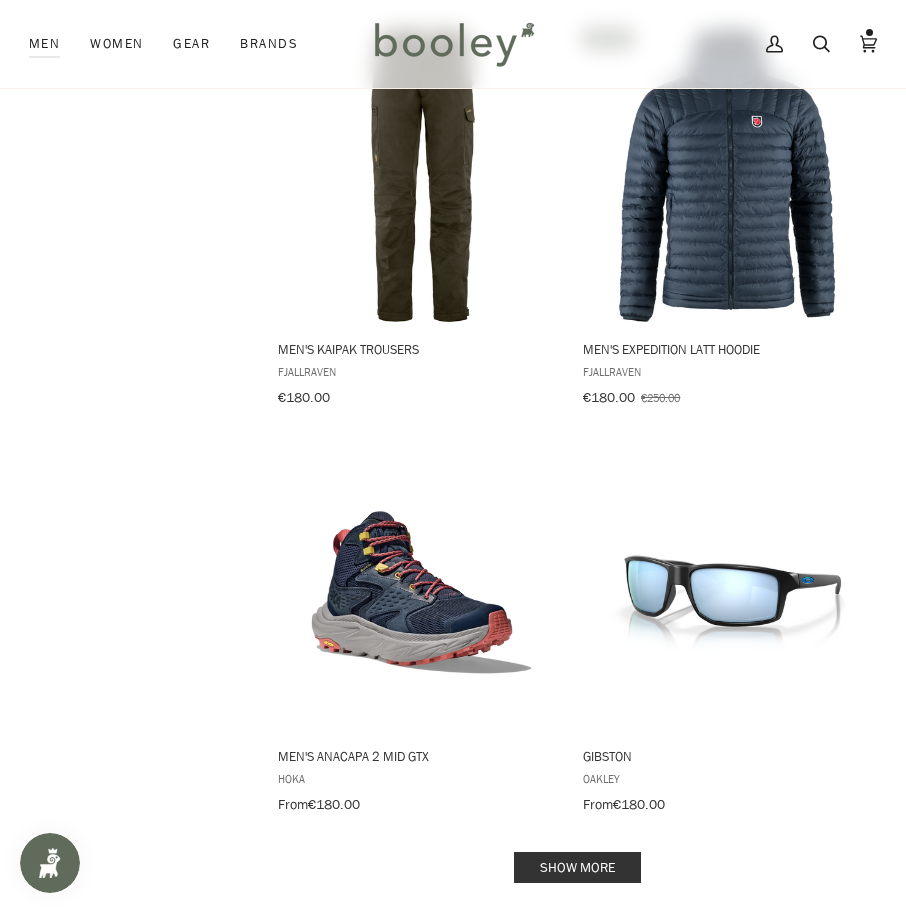 click on "Show more" at bounding box center (577, 867) 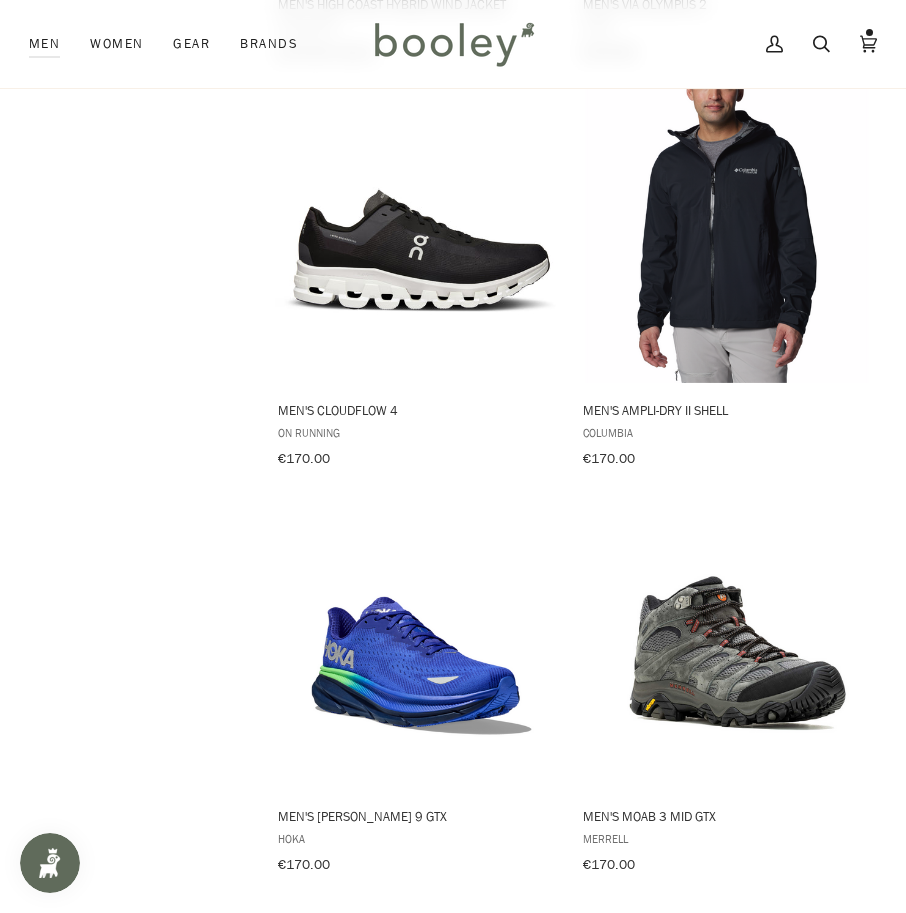 scroll, scrollTop: 23227, scrollLeft: 0, axis: vertical 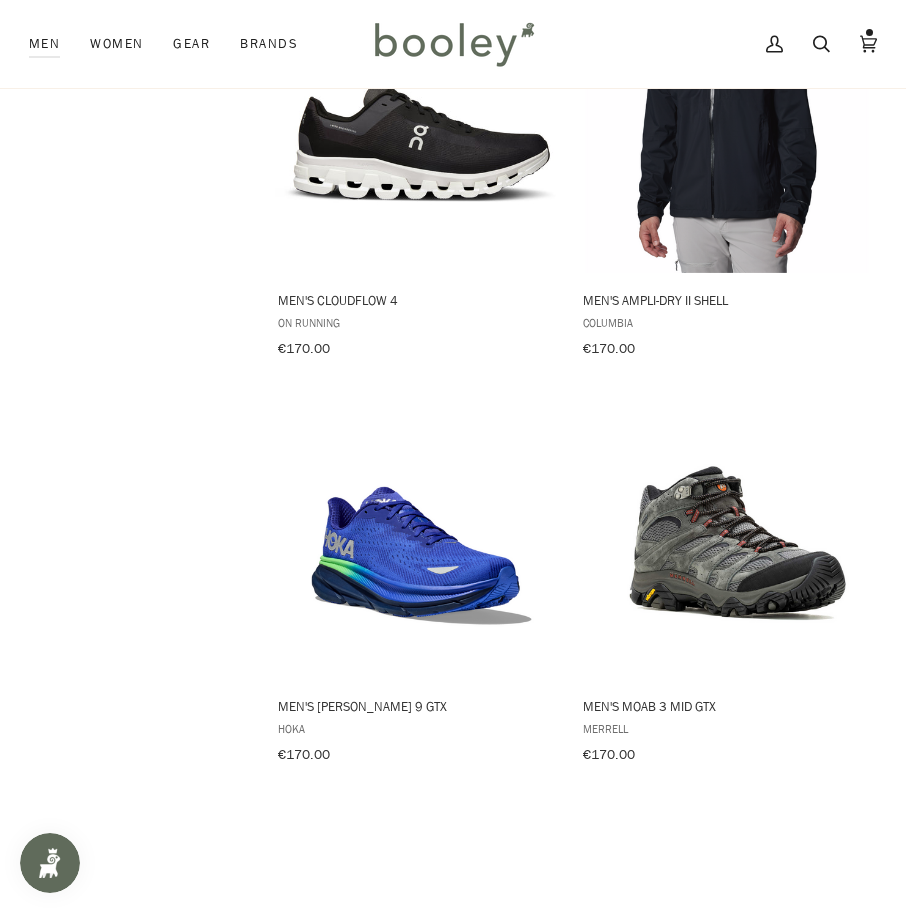 click at bounding box center [453, 44] 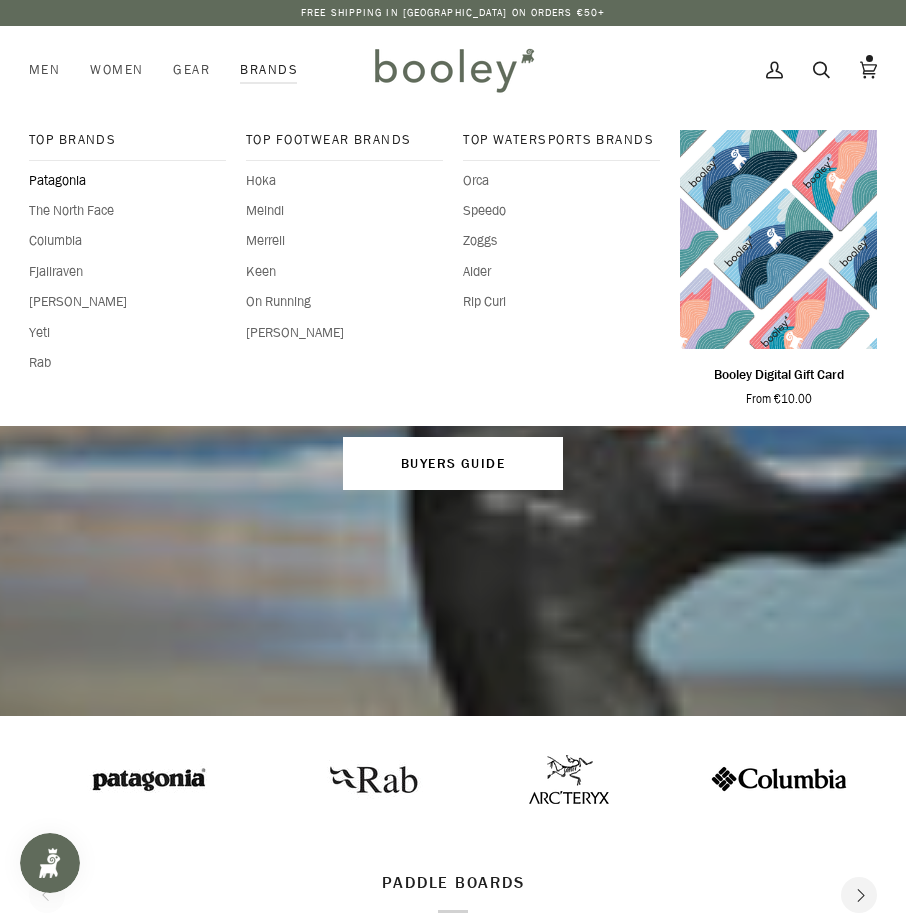 scroll, scrollTop: 0, scrollLeft: 0, axis: both 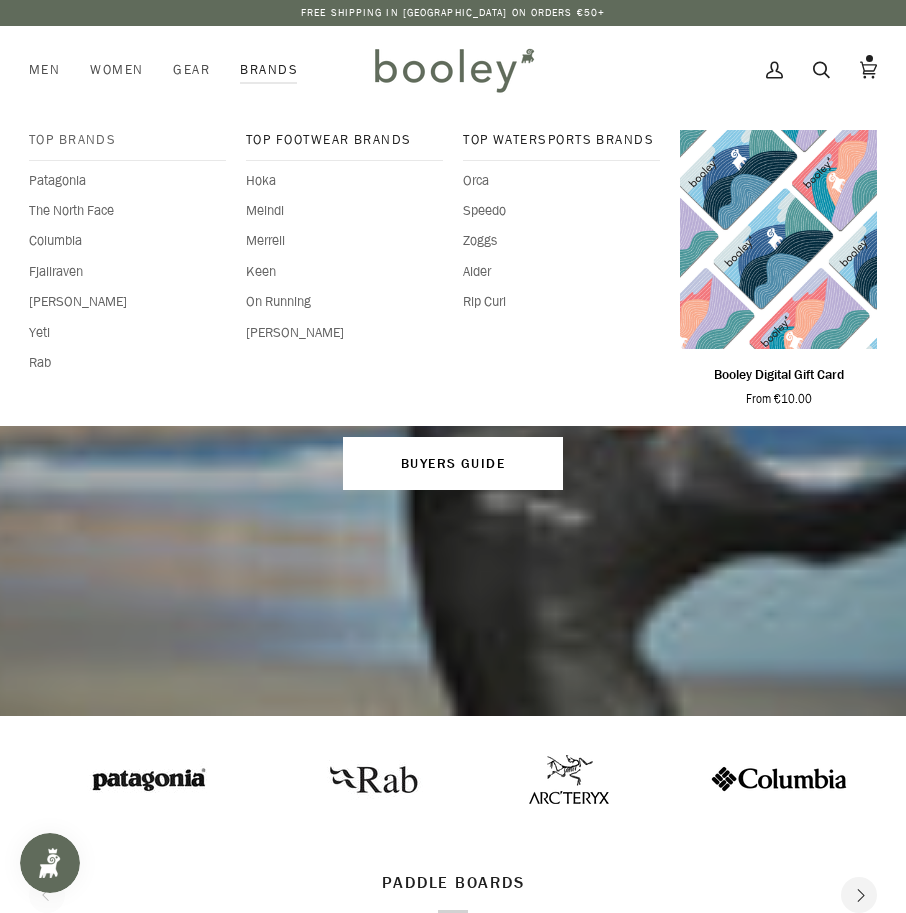 click on "Top Brands" at bounding box center [127, 140] 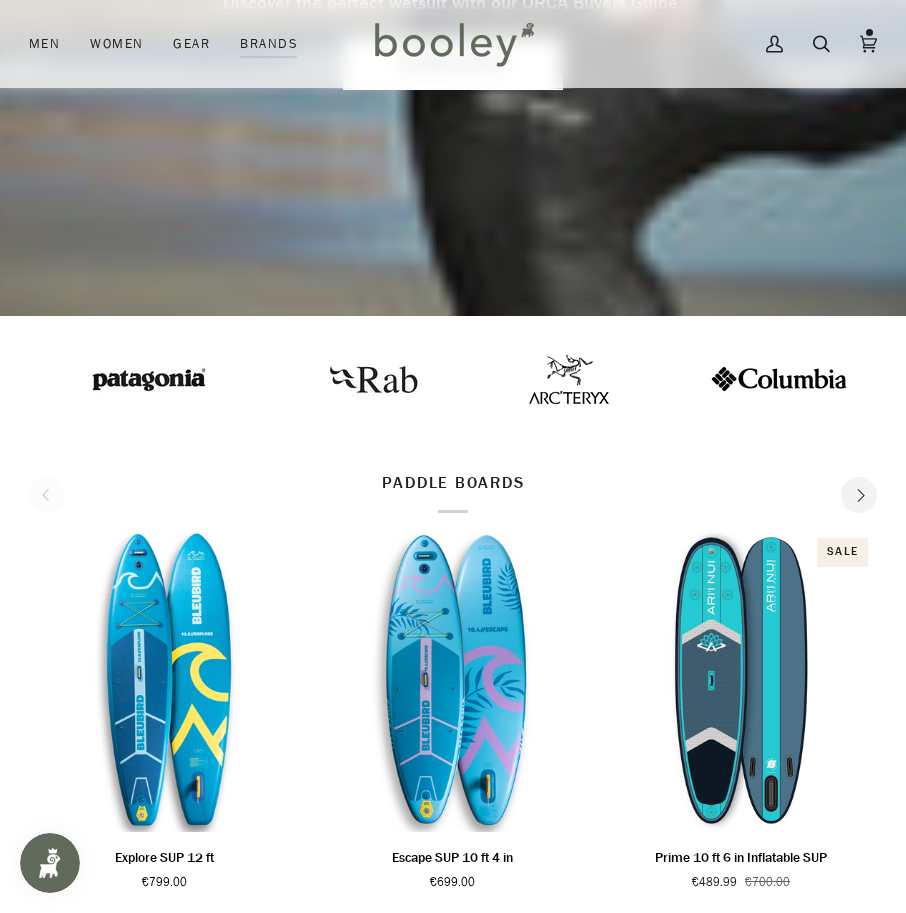 scroll, scrollTop: 0, scrollLeft: 0, axis: both 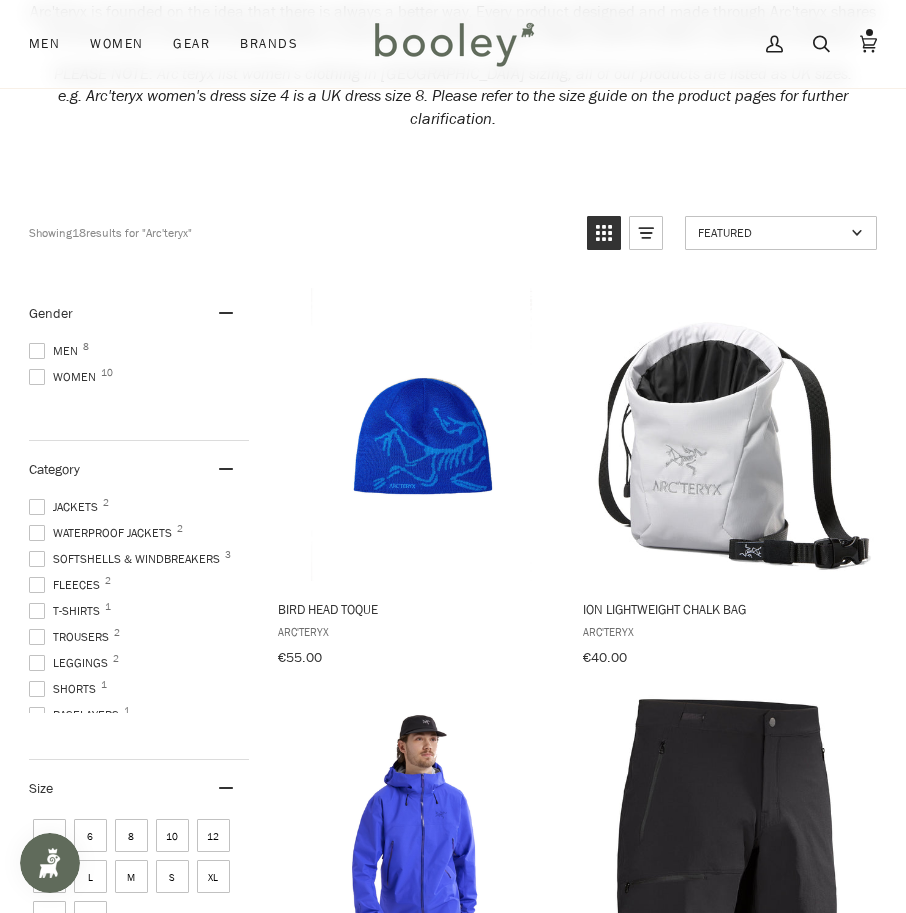 click at bounding box center [37, 351] 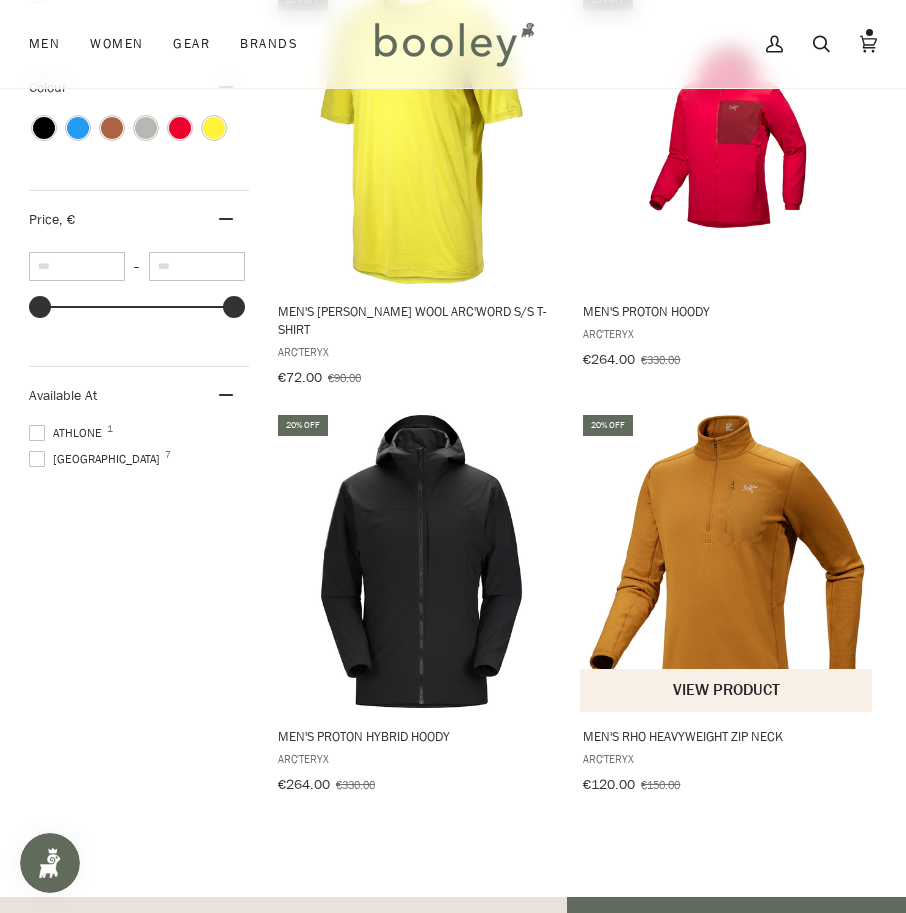 scroll, scrollTop: 1300, scrollLeft: 0, axis: vertical 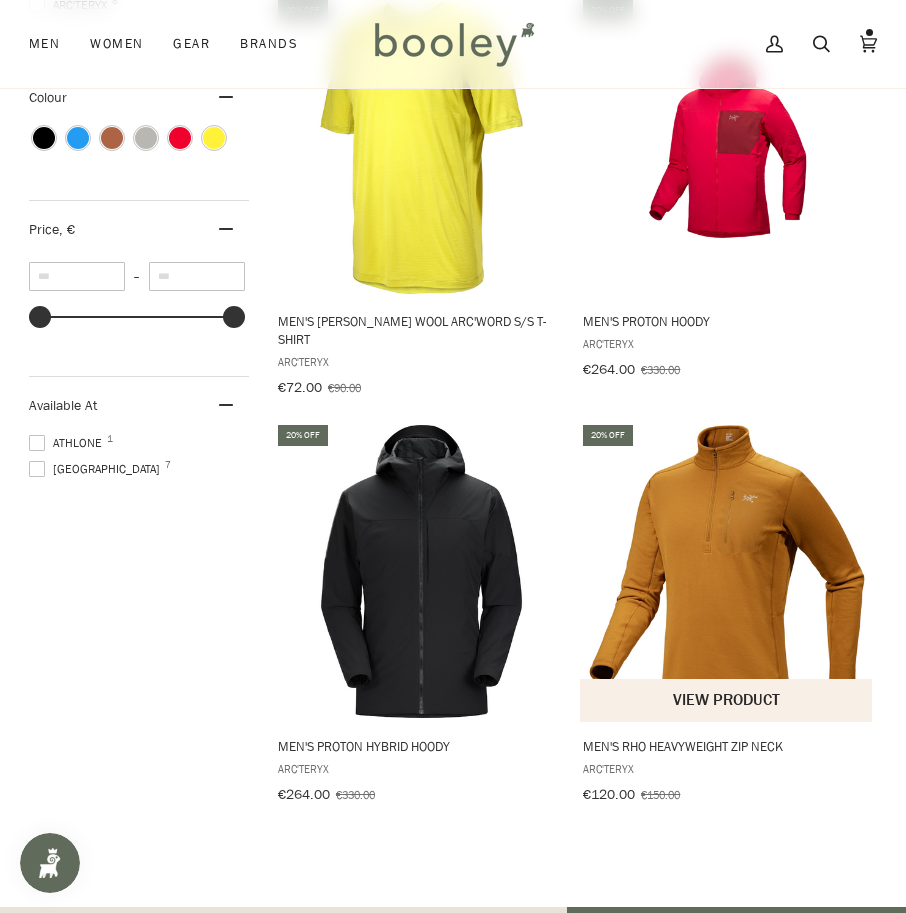 click at bounding box center [726, 571] 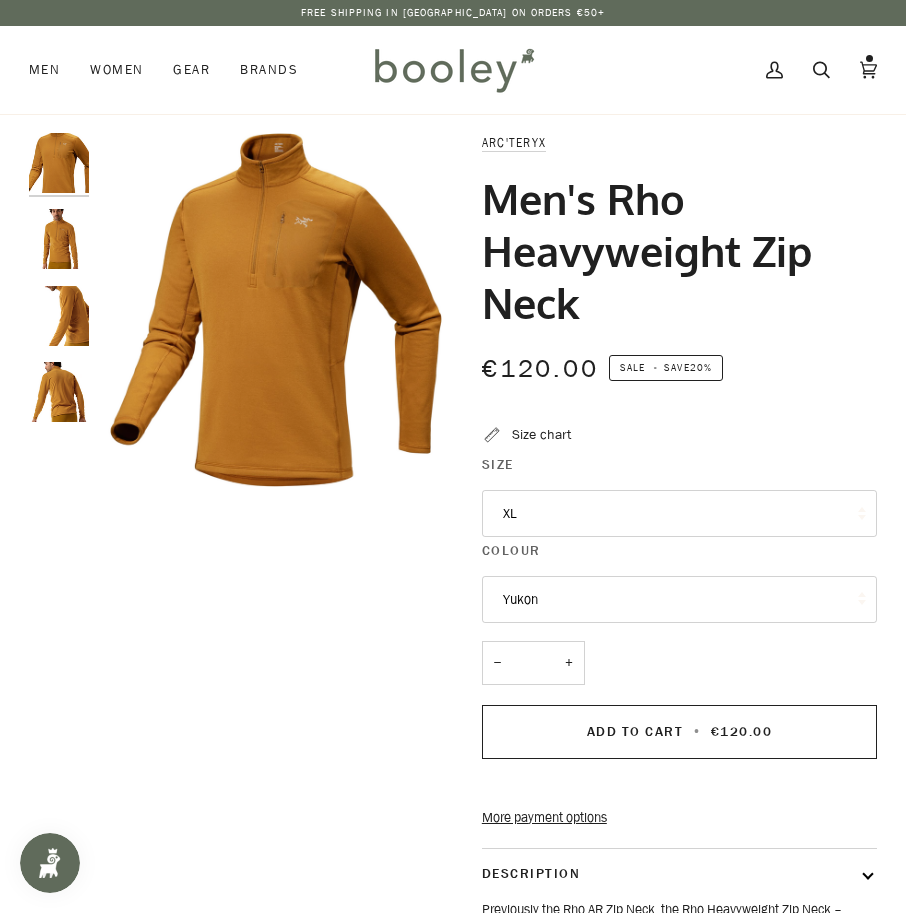 scroll, scrollTop: 0, scrollLeft: 0, axis: both 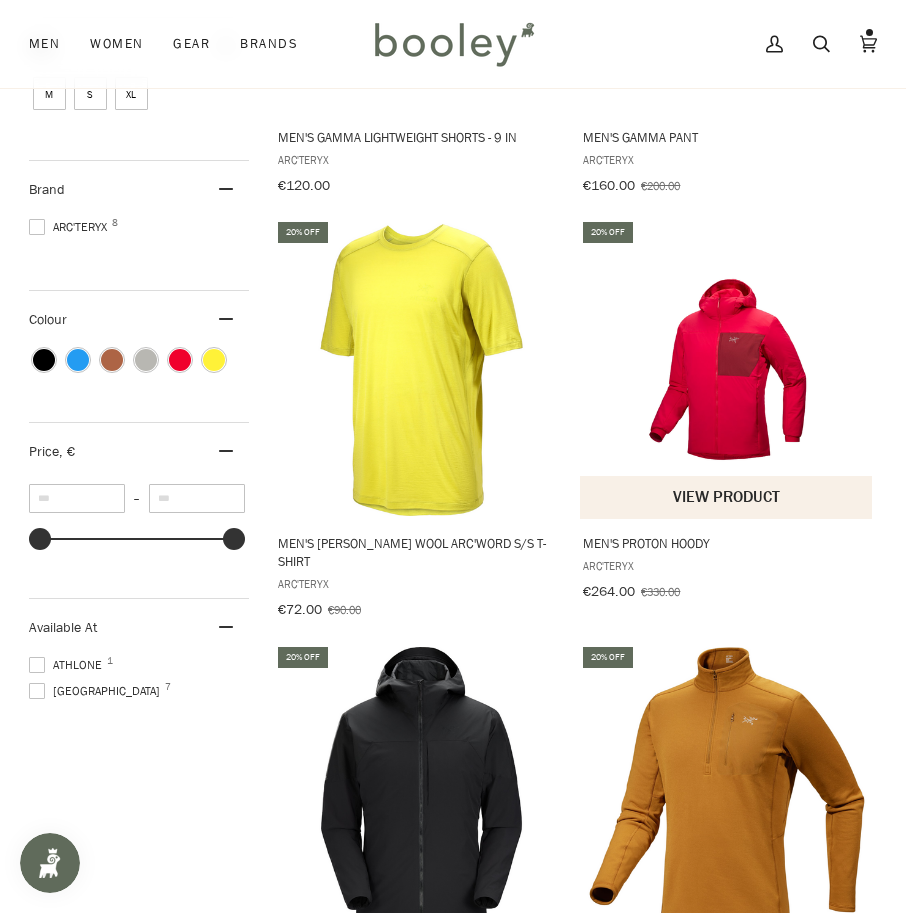 click at bounding box center (726, 369) 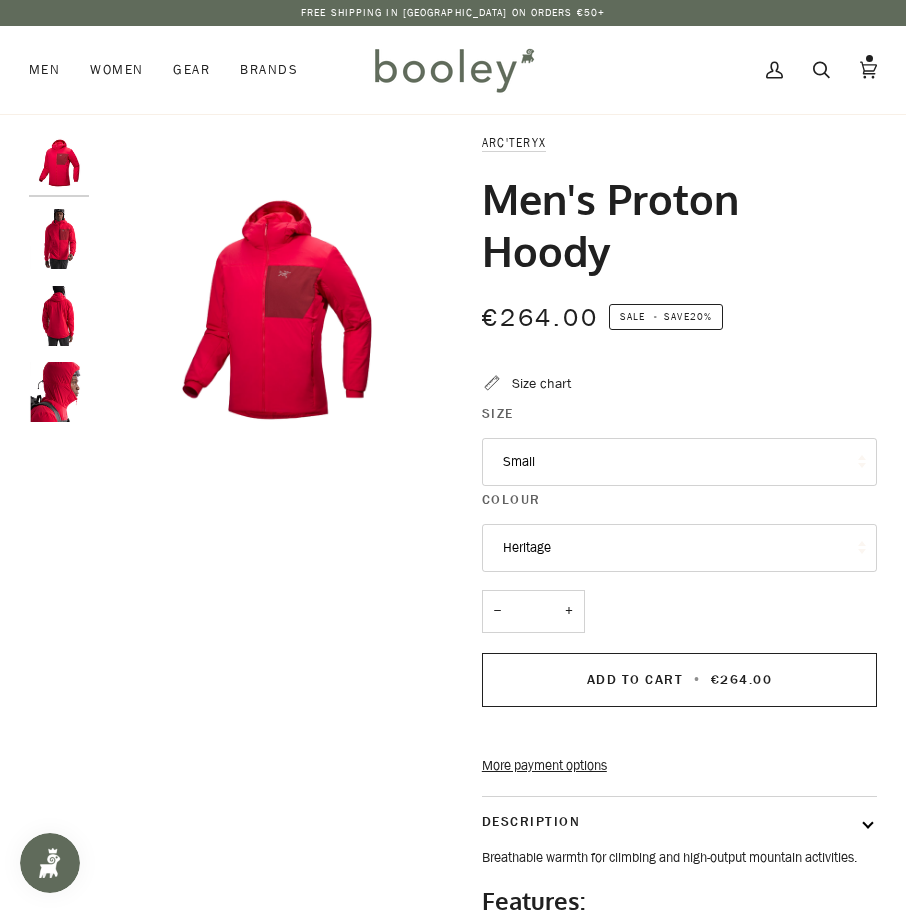 scroll, scrollTop: 0, scrollLeft: 0, axis: both 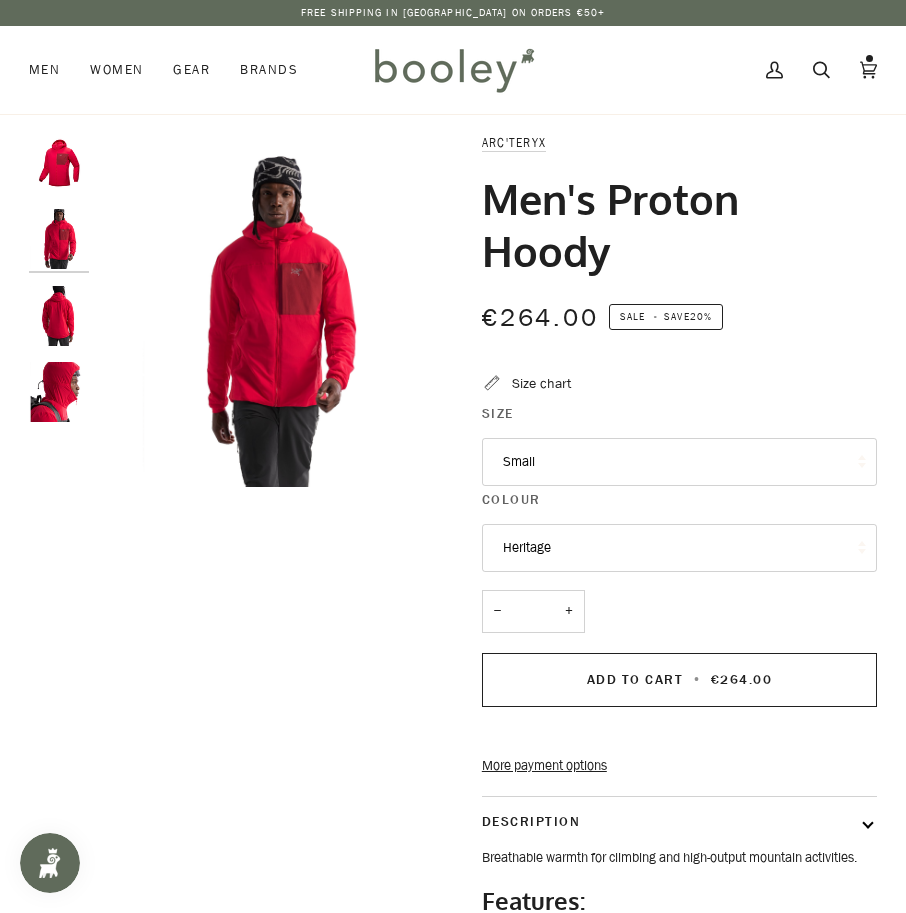 click at bounding box center [59, 316] 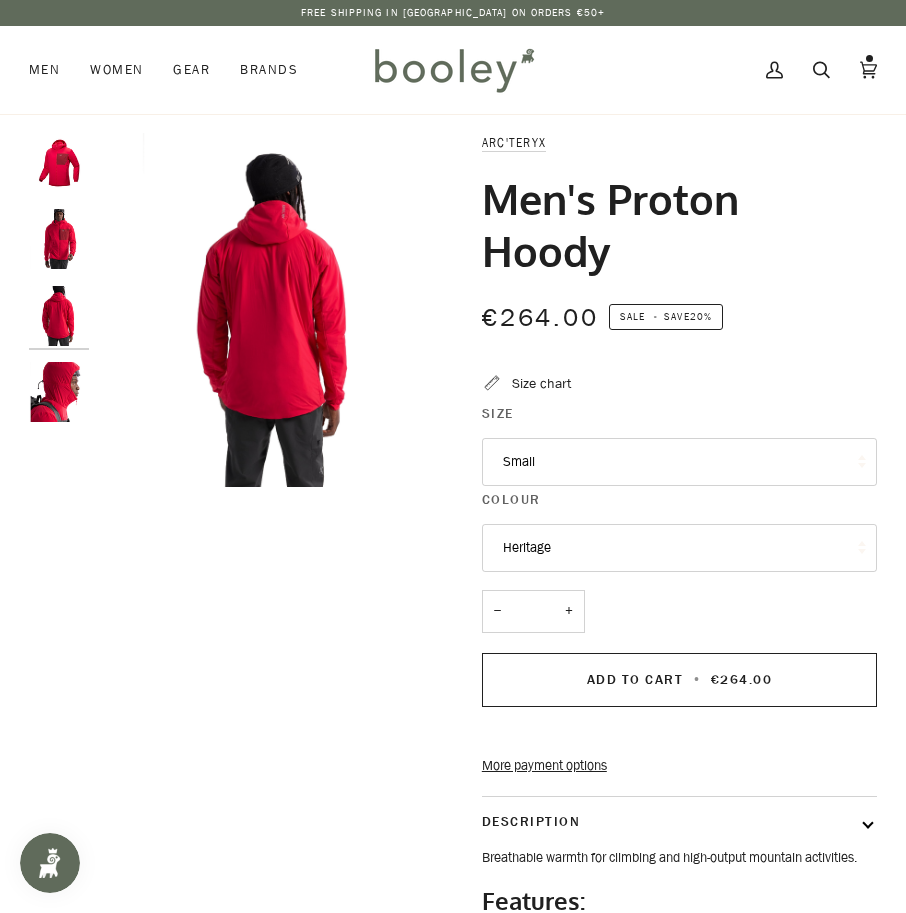 click at bounding box center (59, 392) 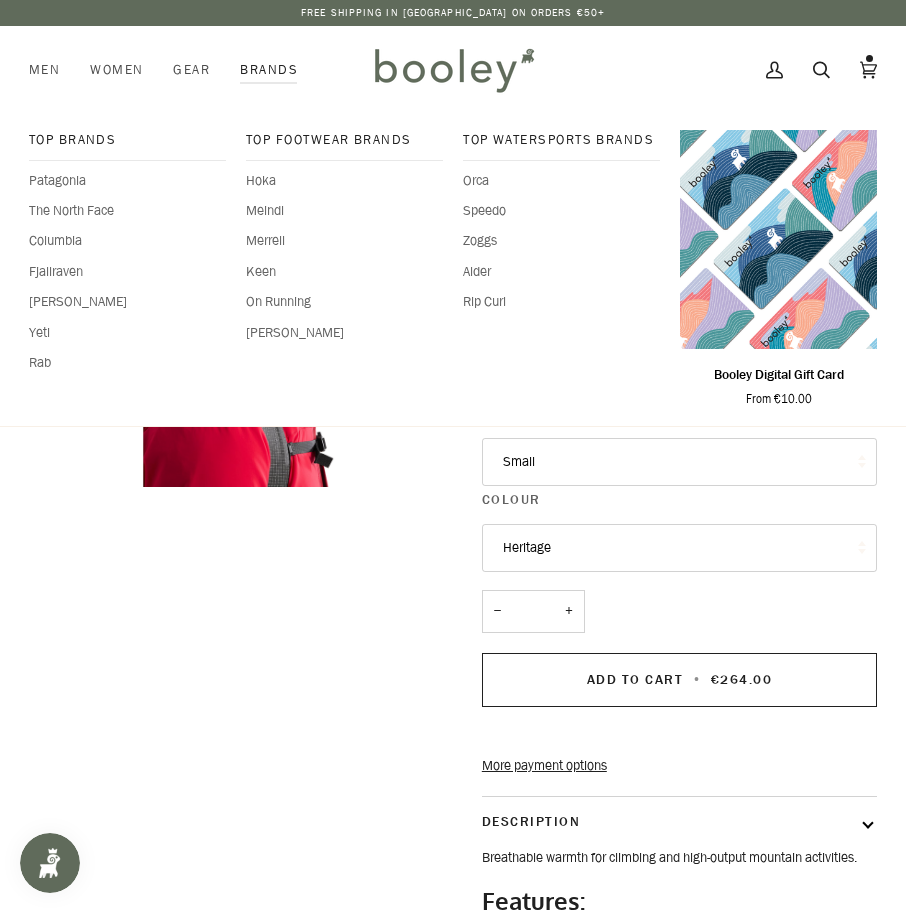 click on "Brands" at bounding box center (269, 70) 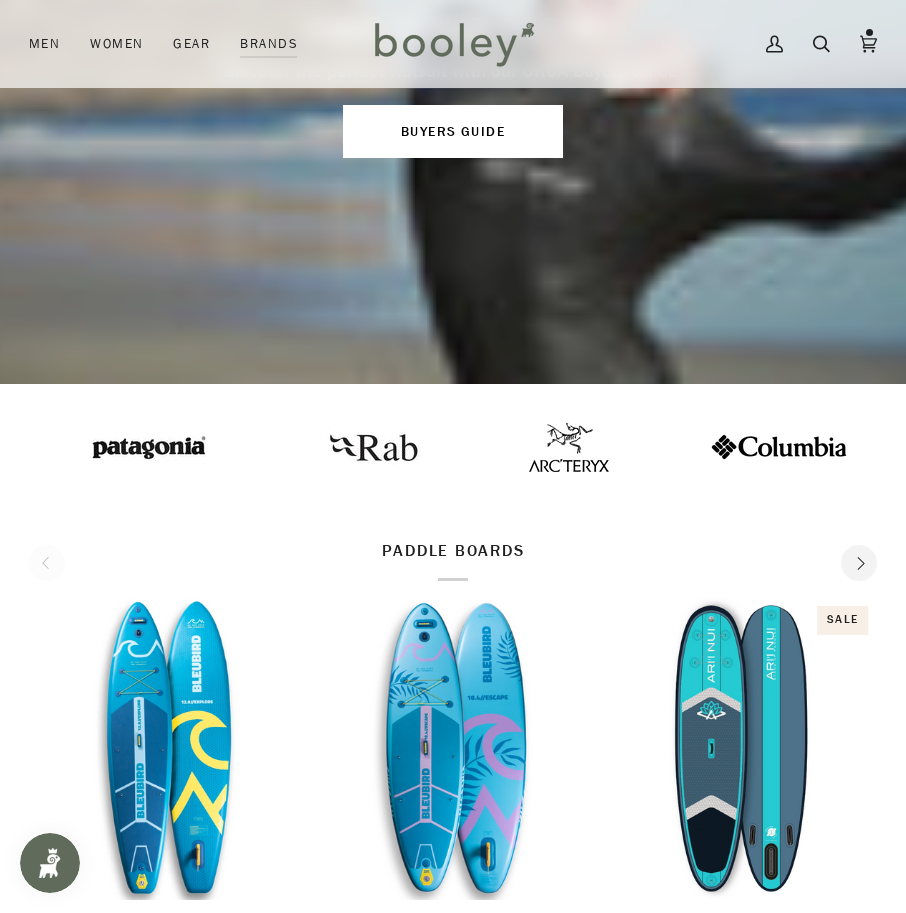 scroll, scrollTop: 500, scrollLeft: 0, axis: vertical 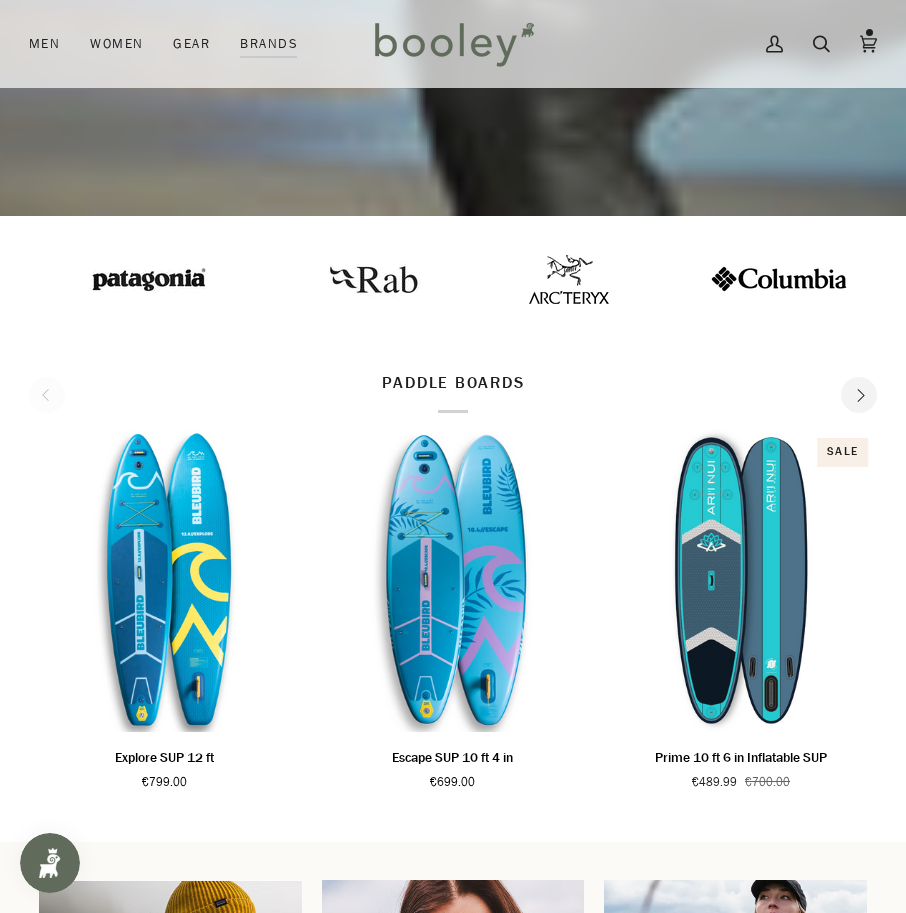 click at bounding box center (371, 278) 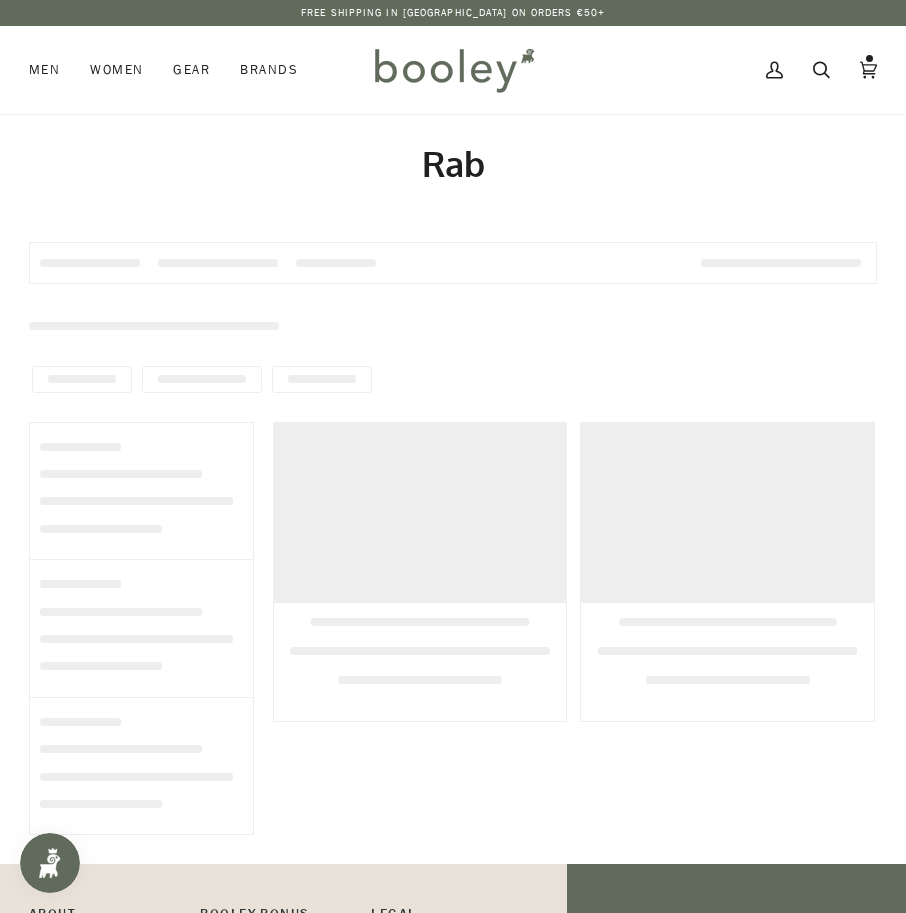 scroll, scrollTop: 0, scrollLeft: 0, axis: both 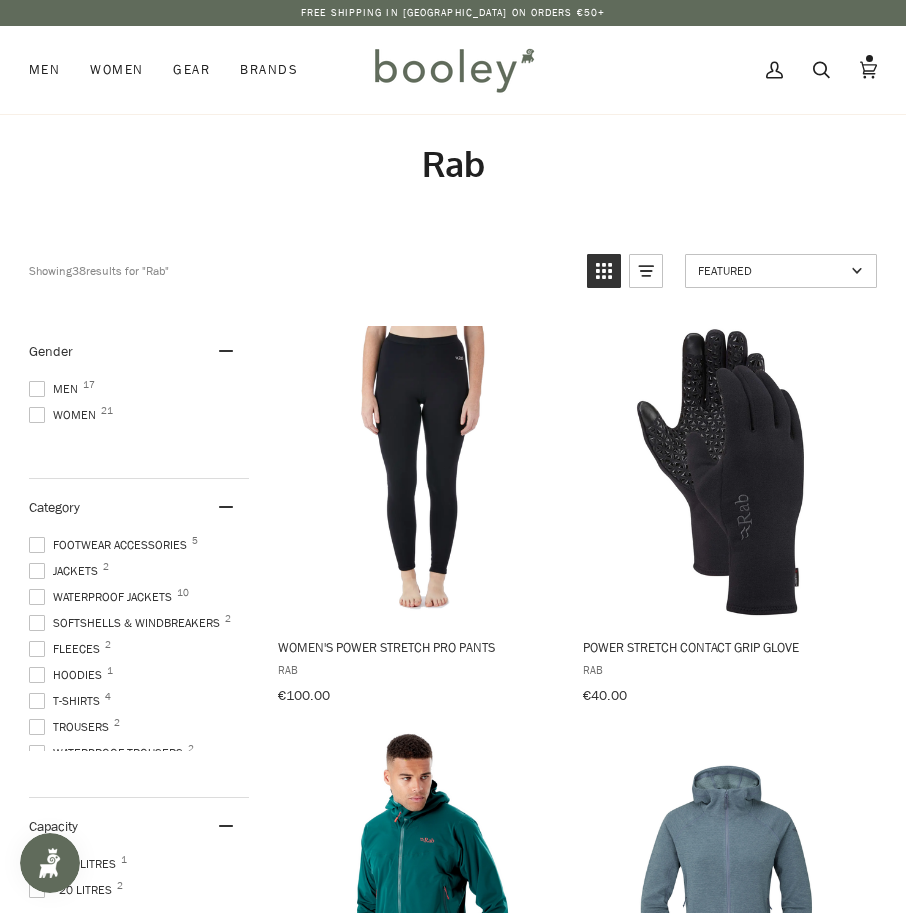 click on "Men 17" at bounding box center [56, 389] 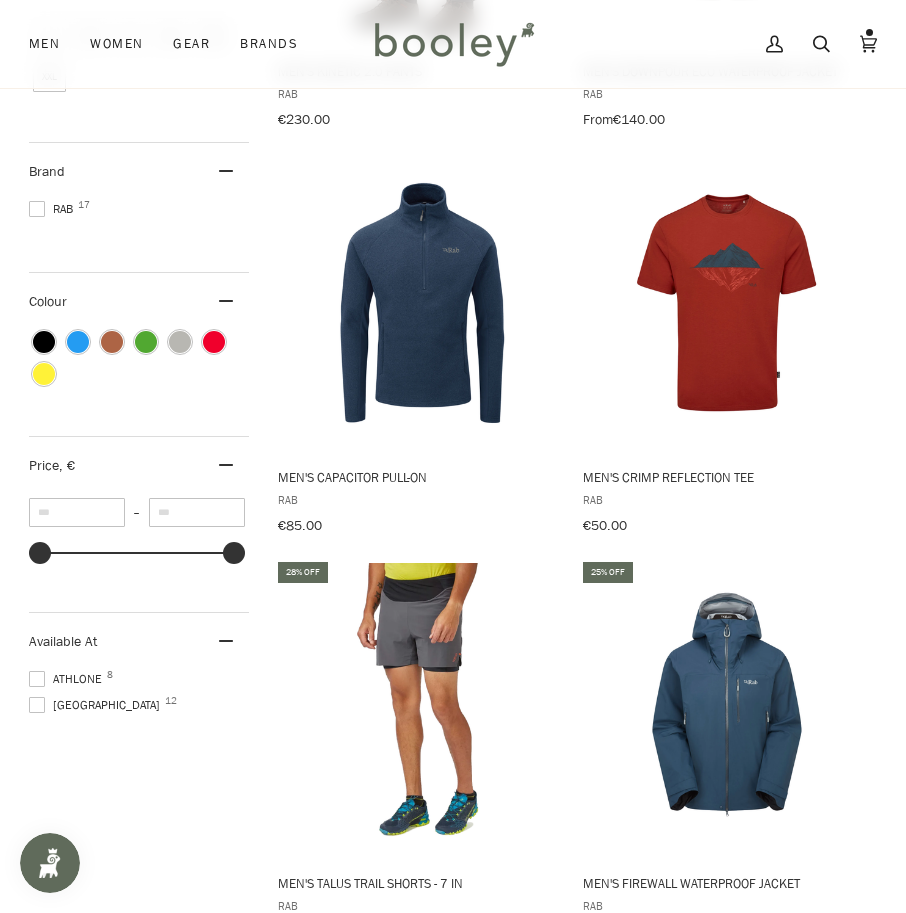 scroll, scrollTop: 1400, scrollLeft: 0, axis: vertical 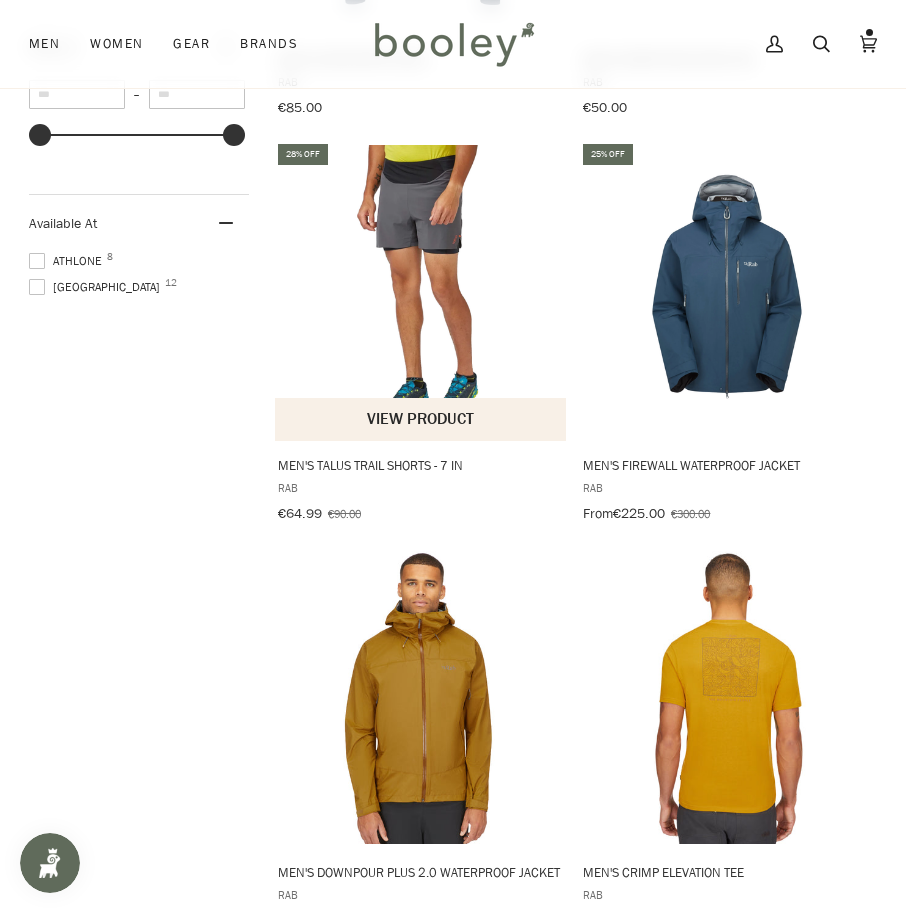 click at bounding box center [421, 291] 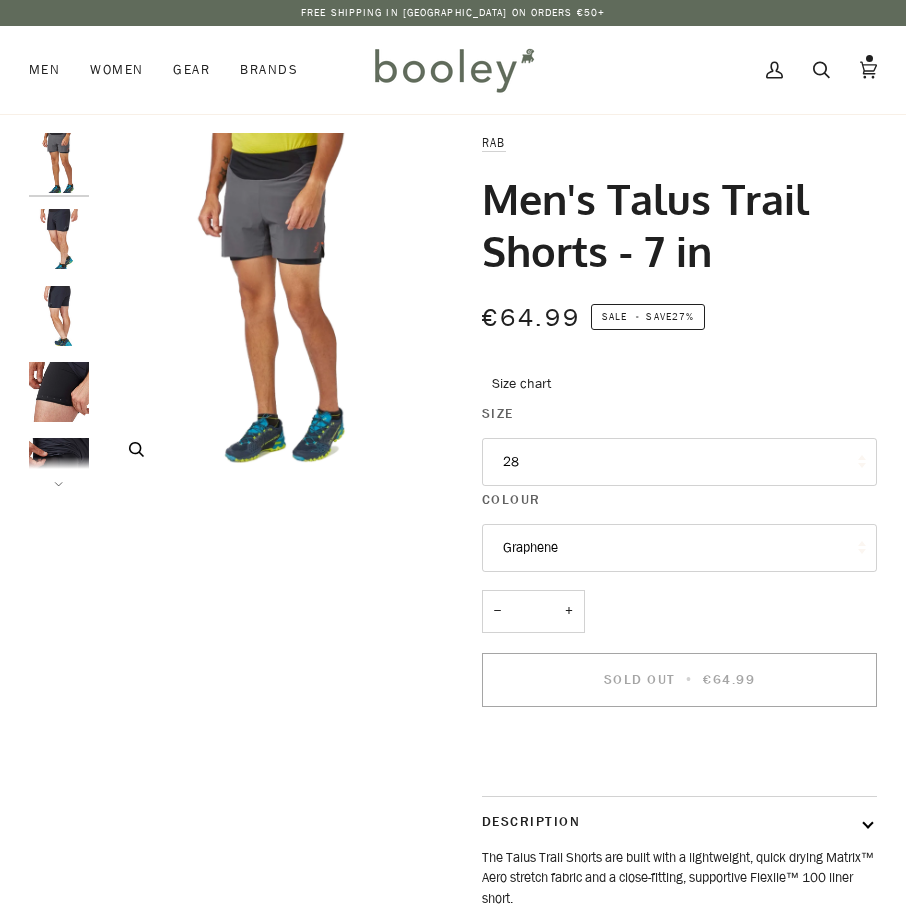 scroll, scrollTop: 0, scrollLeft: 0, axis: both 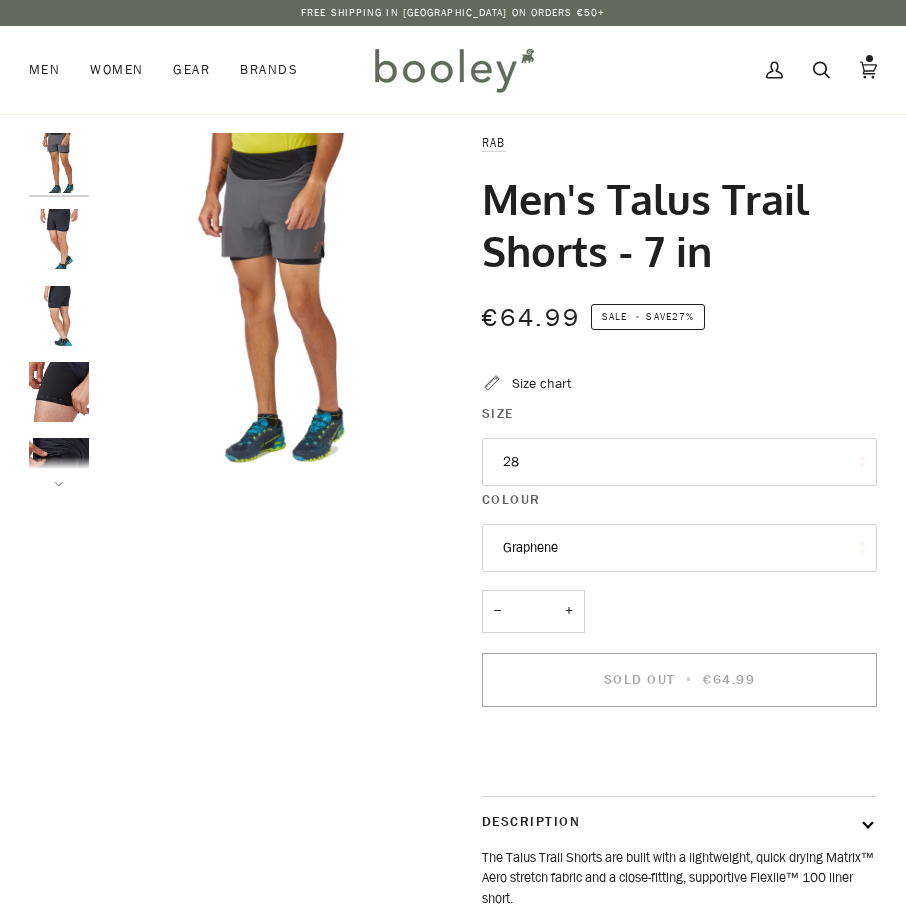 click at bounding box center [59, 239] 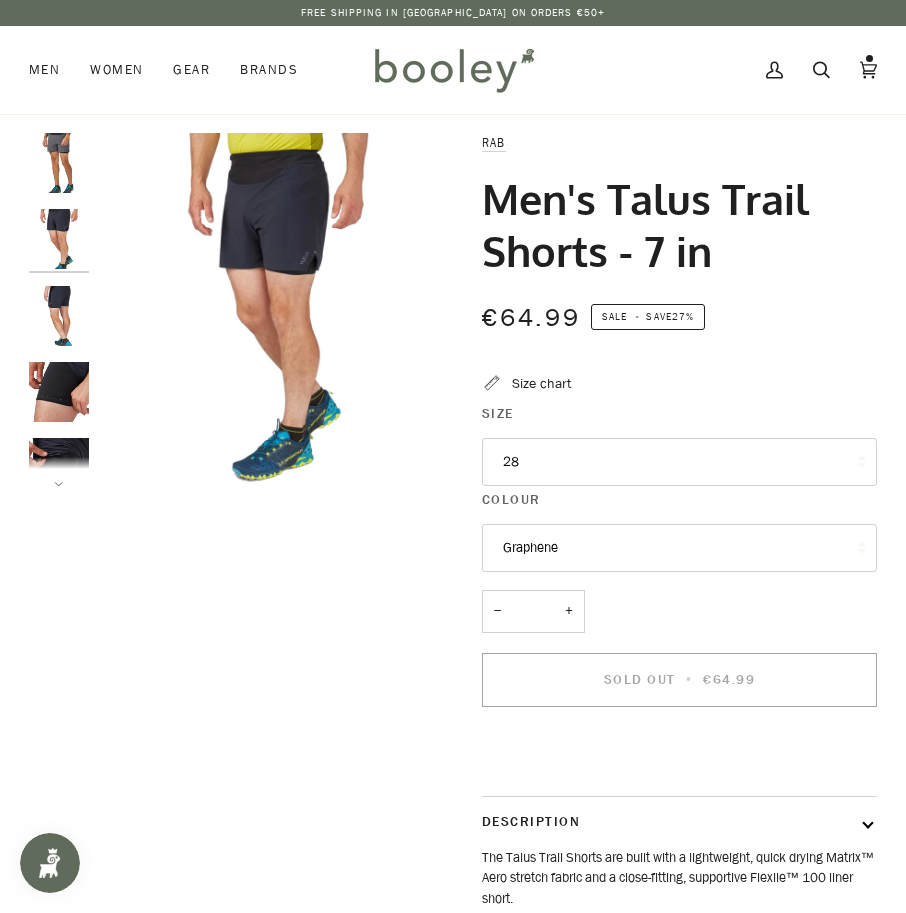 scroll, scrollTop: 0, scrollLeft: 0, axis: both 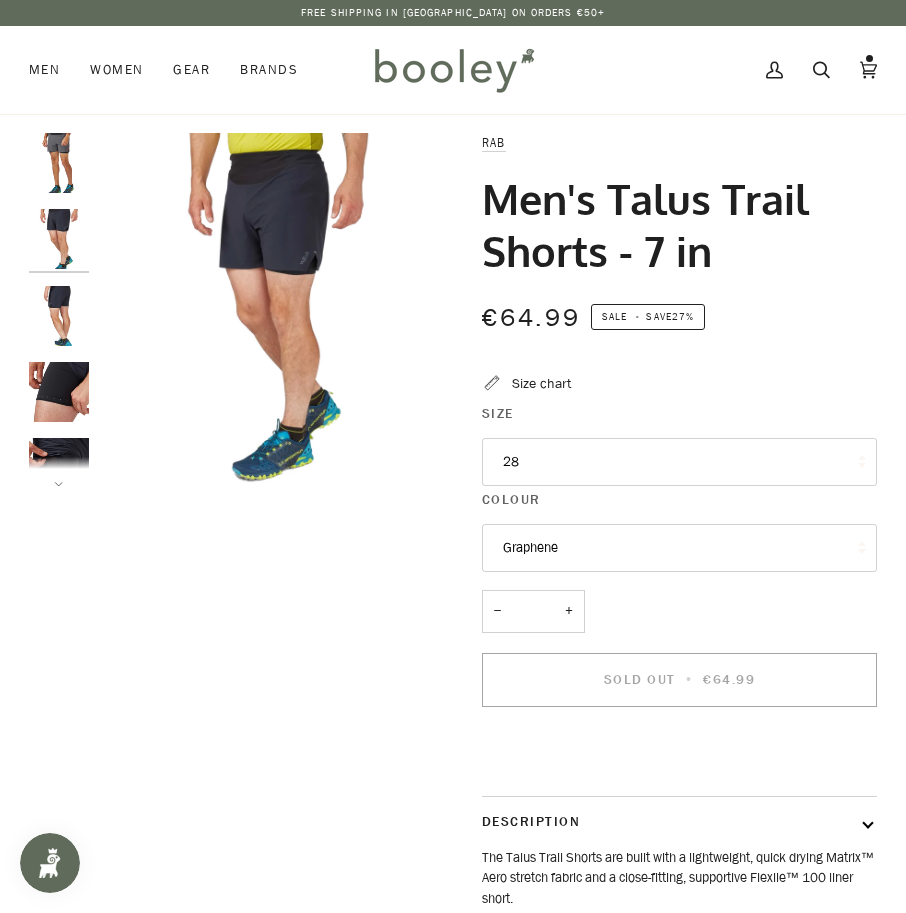 click at bounding box center [59, 239] 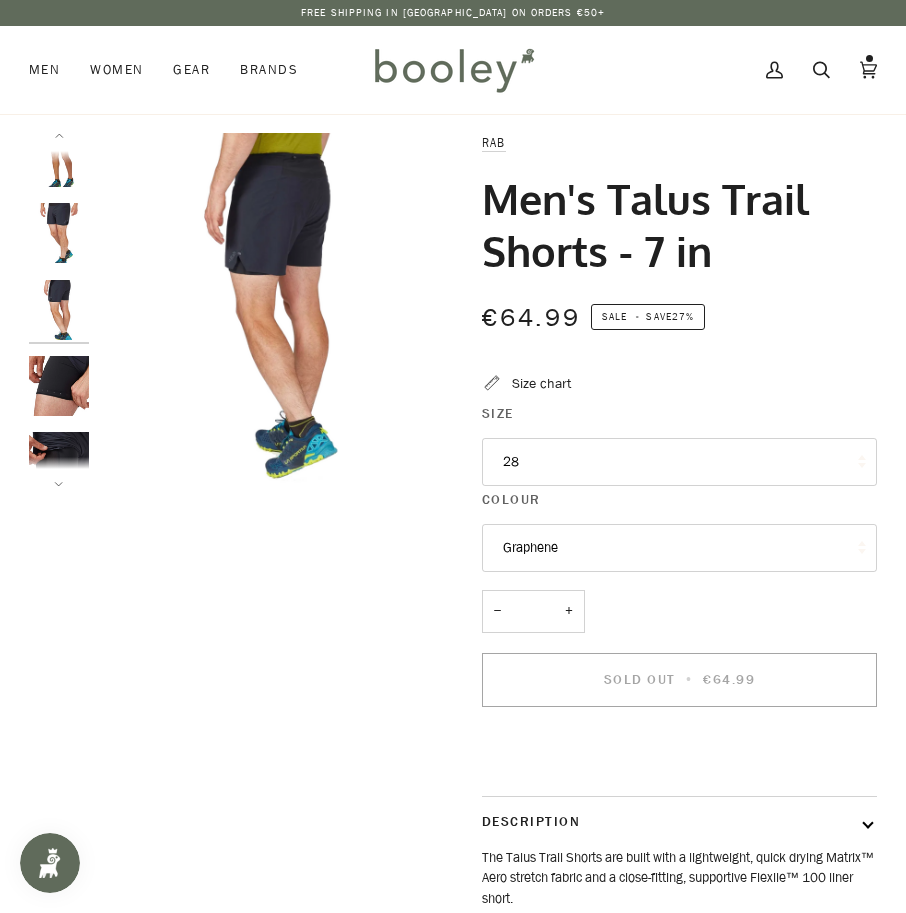 click at bounding box center (59, 386) 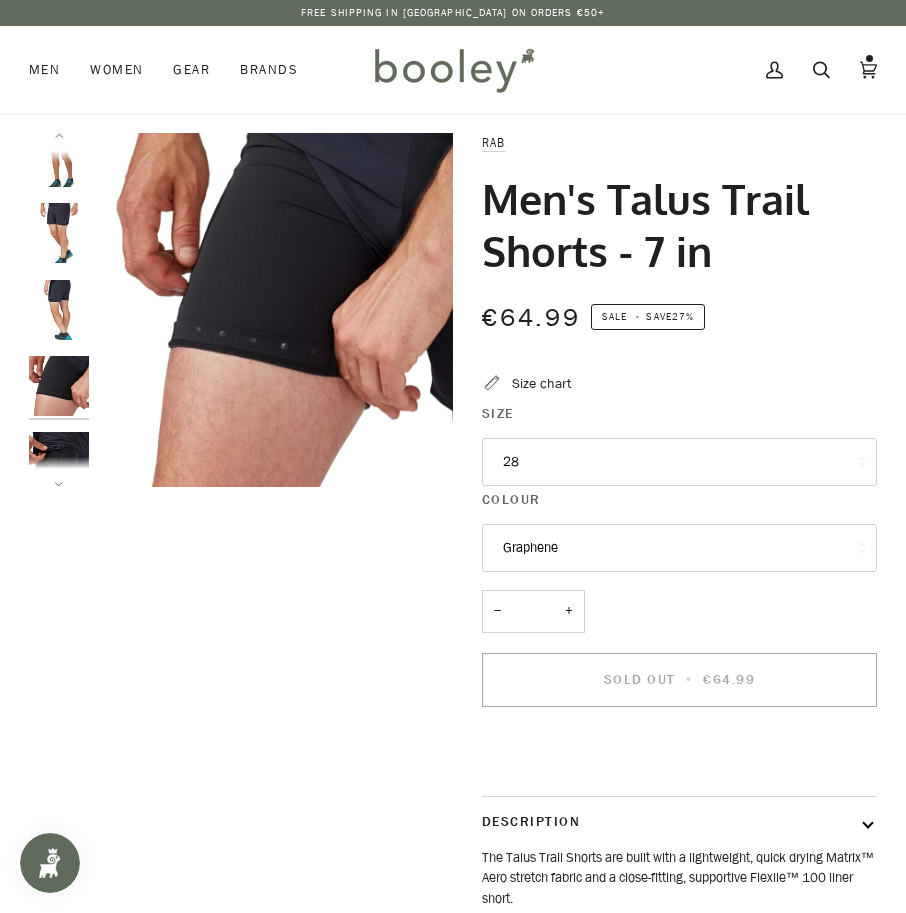 scroll, scrollTop: 82, scrollLeft: 0, axis: vertical 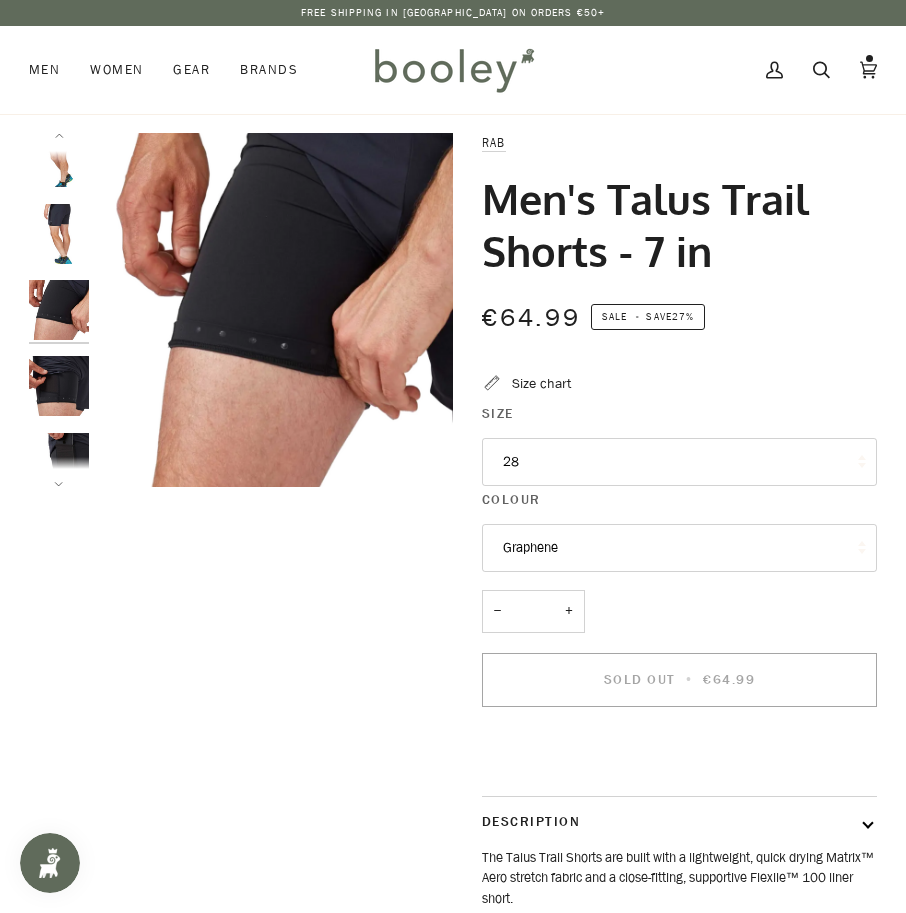 click at bounding box center [59, 386] 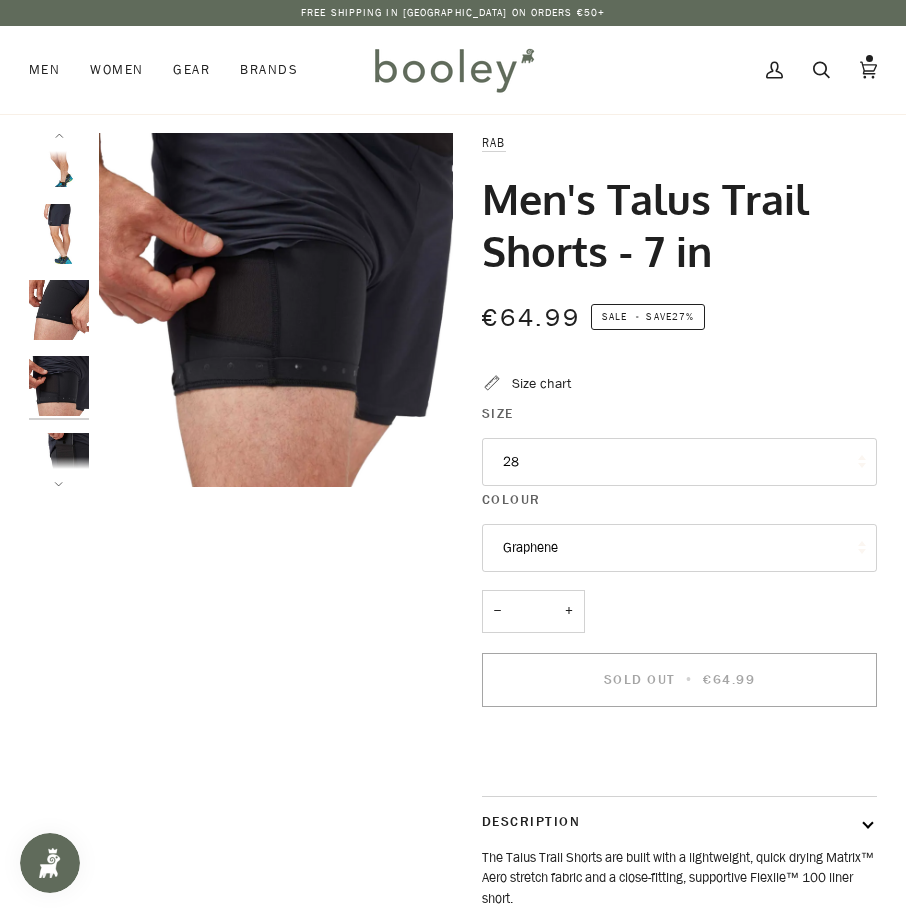 scroll, scrollTop: 159, scrollLeft: 0, axis: vertical 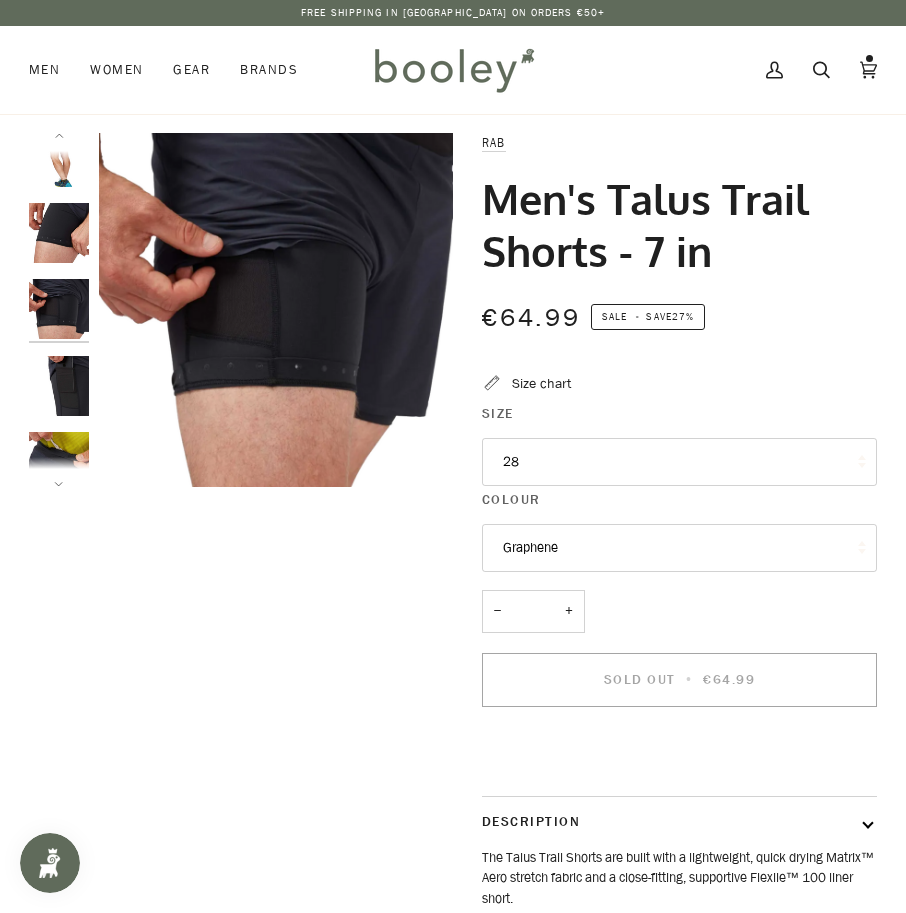 click at bounding box center [59, 386] 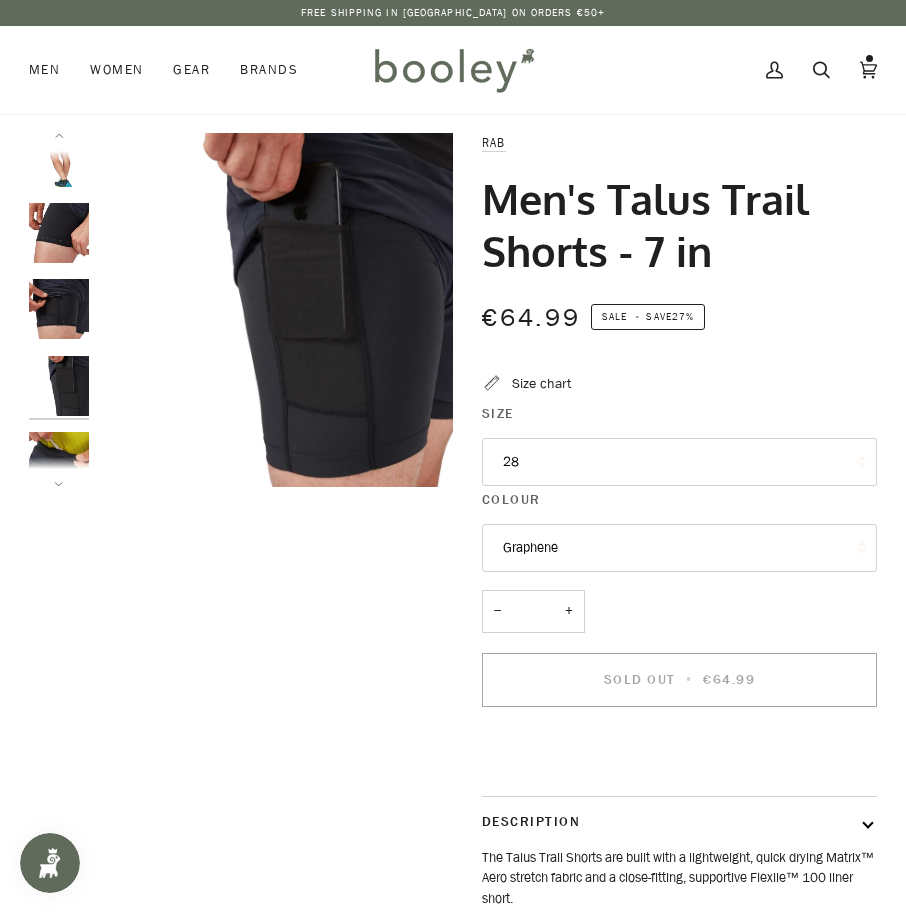scroll, scrollTop: 235, scrollLeft: 0, axis: vertical 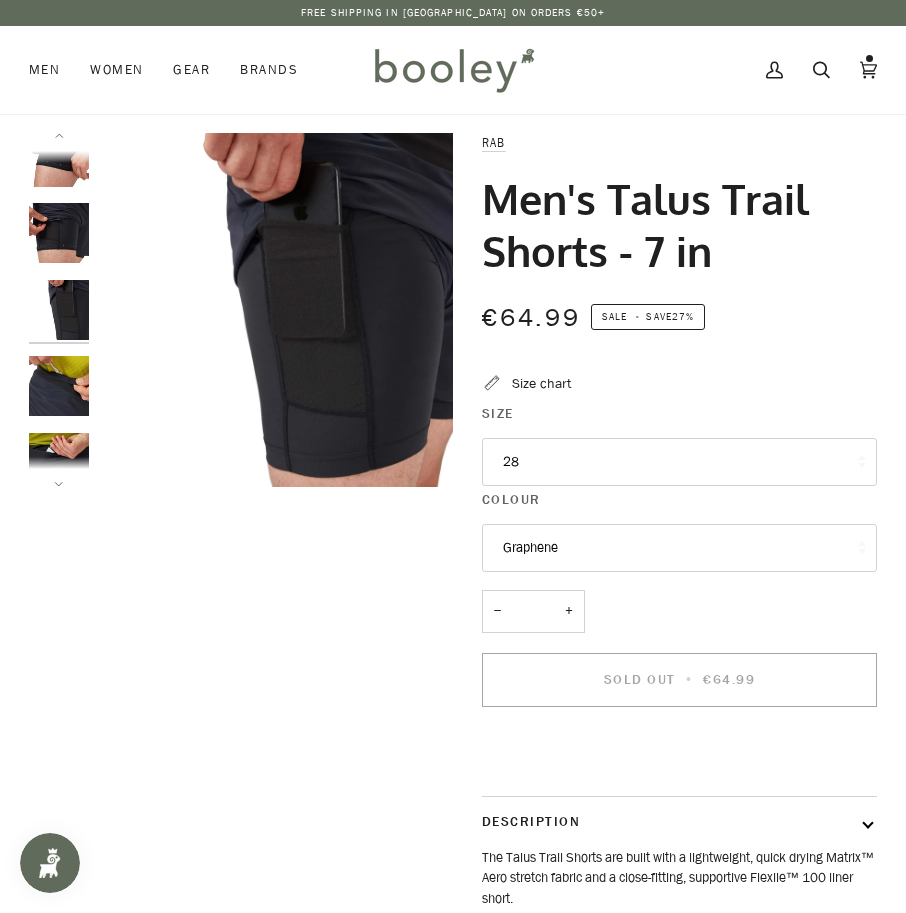 click at bounding box center (59, 386) 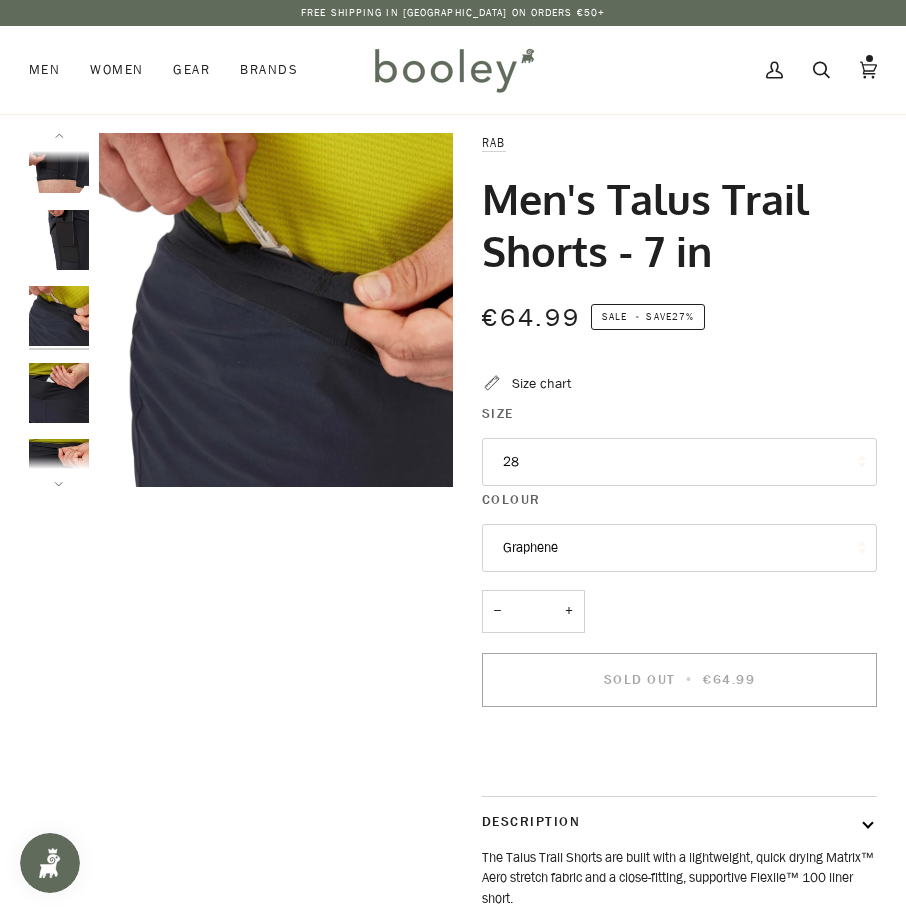 scroll, scrollTop: 311, scrollLeft: 0, axis: vertical 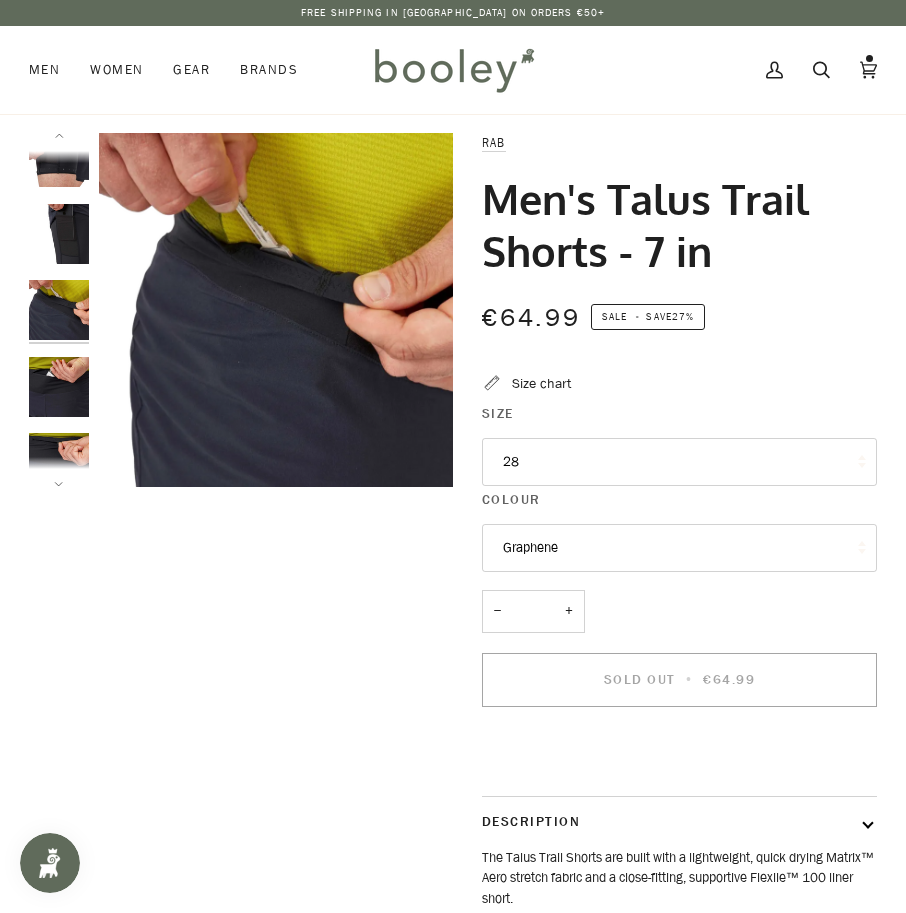 click at bounding box center [59, 387] 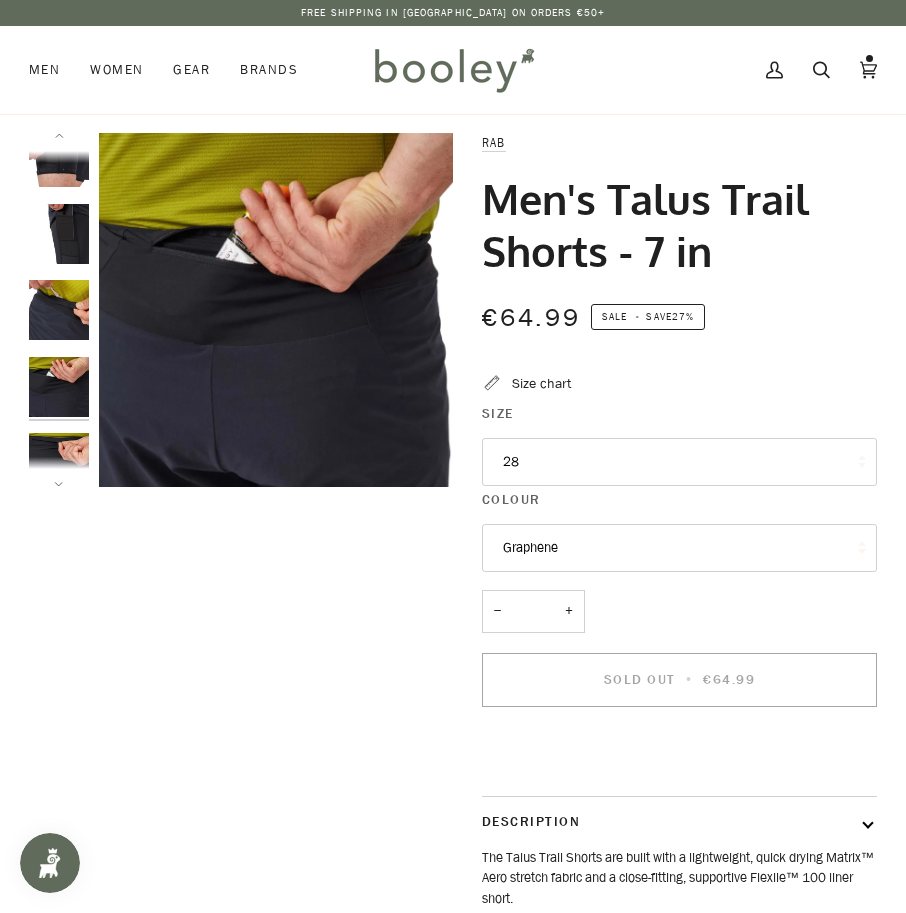 scroll, scrollTop: 334, scrollLeft: 0, axis: vertical 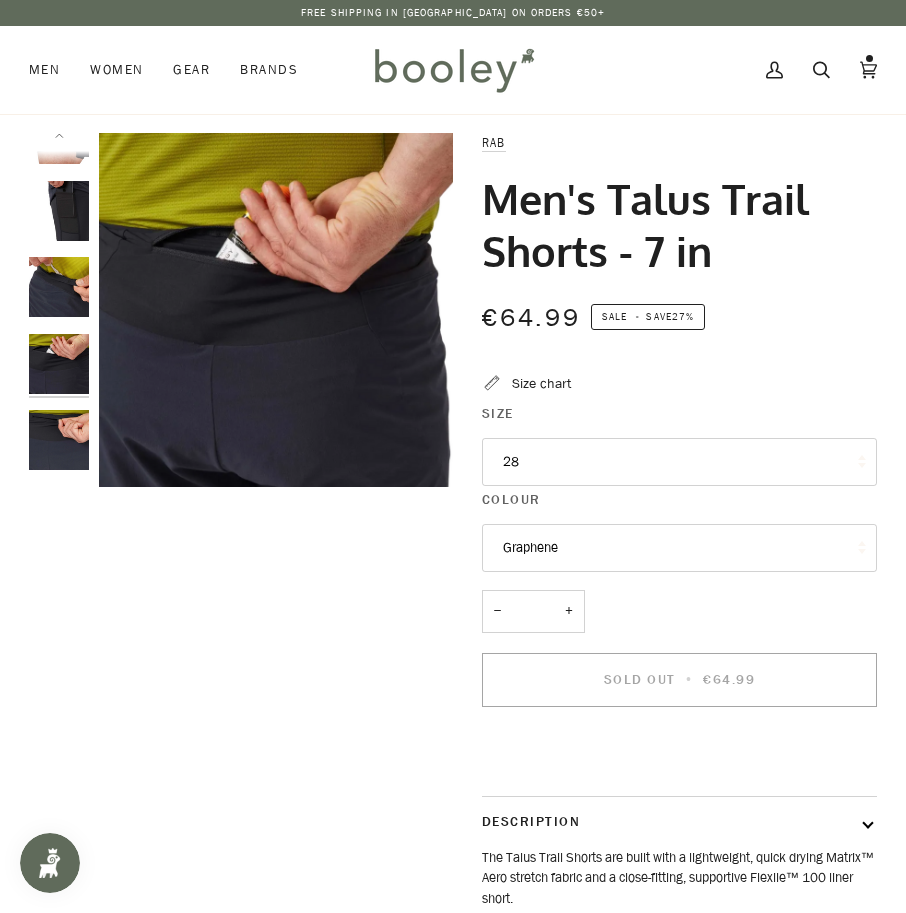 click at bounding box center [59, 440] 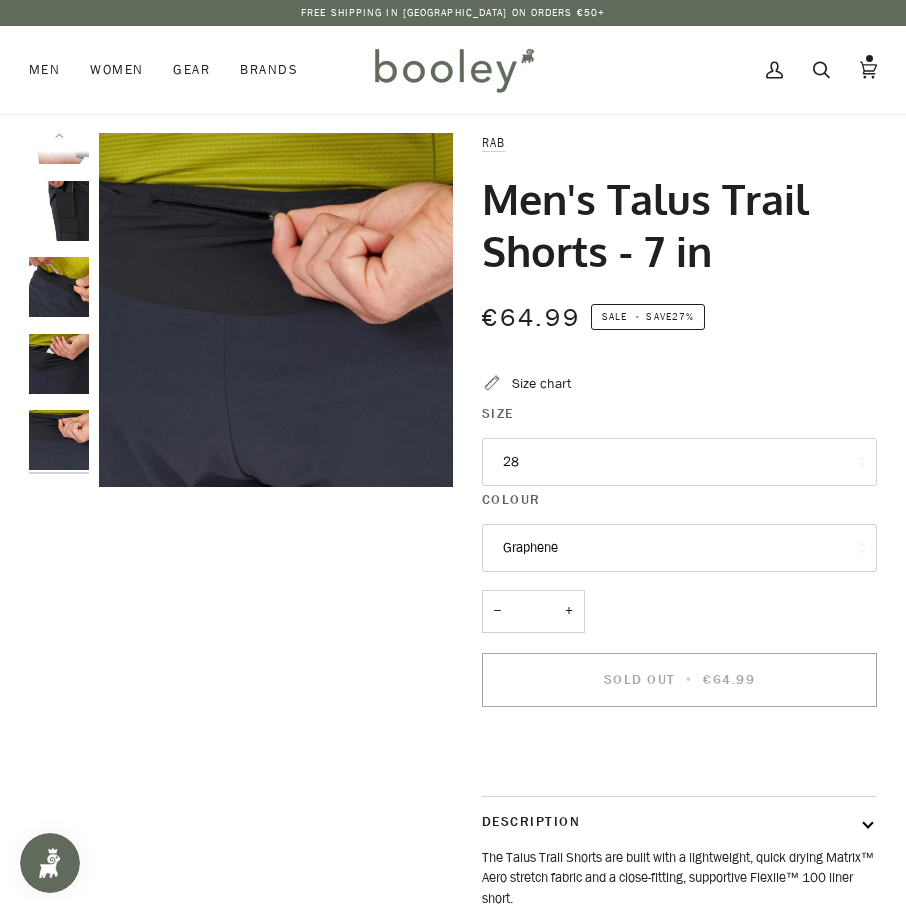 click on "Graphene" at bounding box center [679, 548] 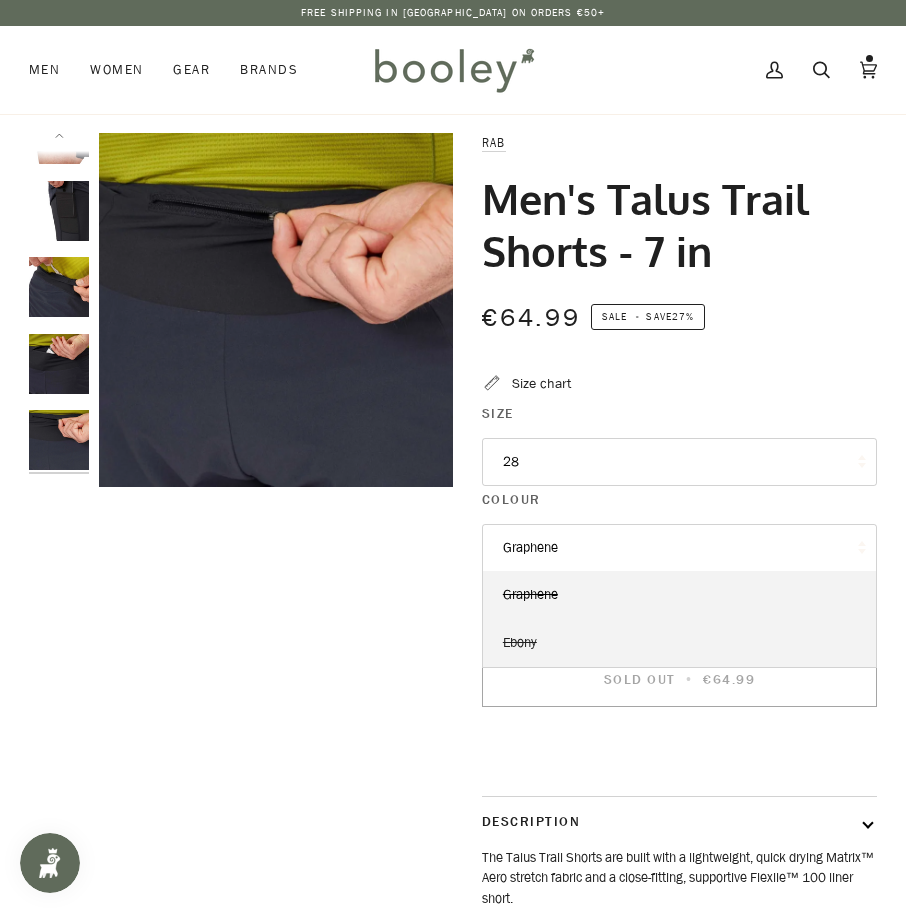 click on "Ebony" at bounding box center [679, 643] 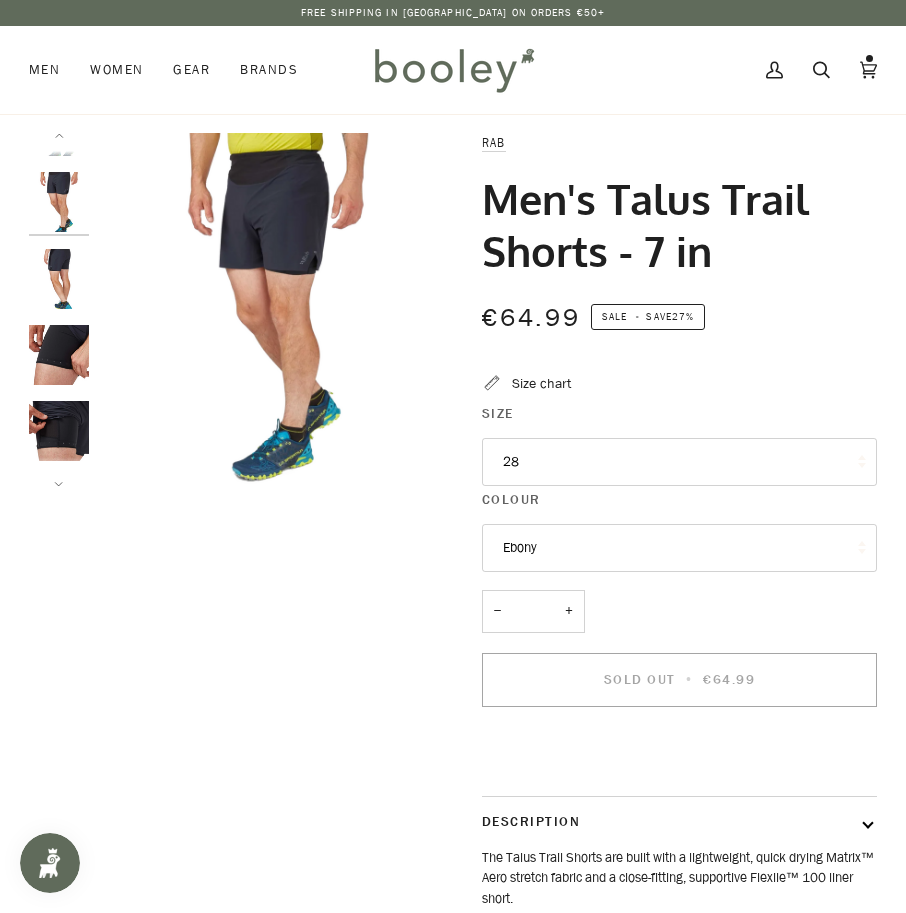 scroll, scrollTop: 0, scrollLeft: 0, axis: both 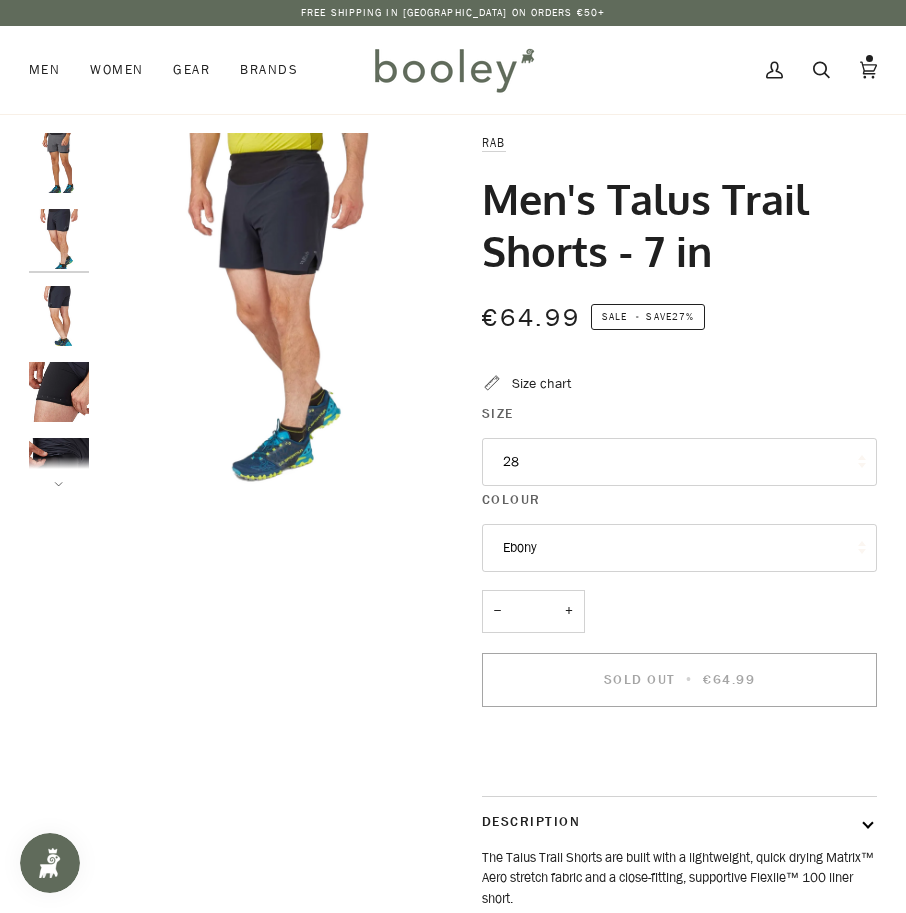 click on "28" at bounding box center [679, 462] 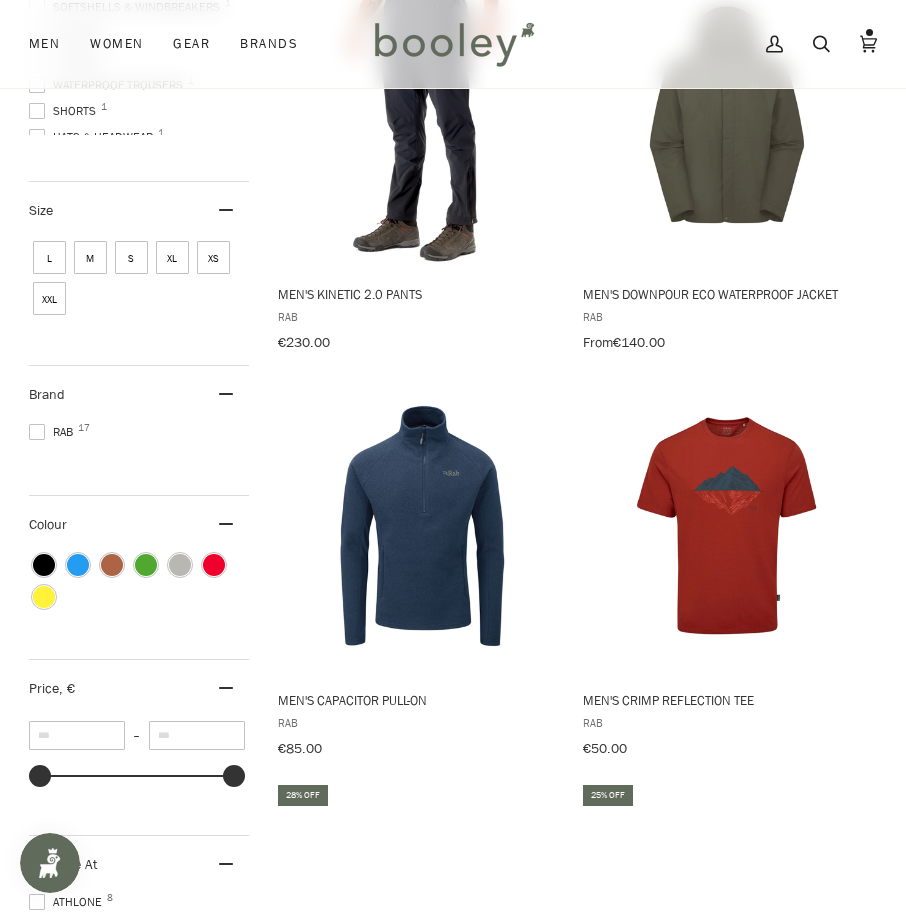 scroll, scrollTop: 705, scrollLeft: 0, axis: vertical 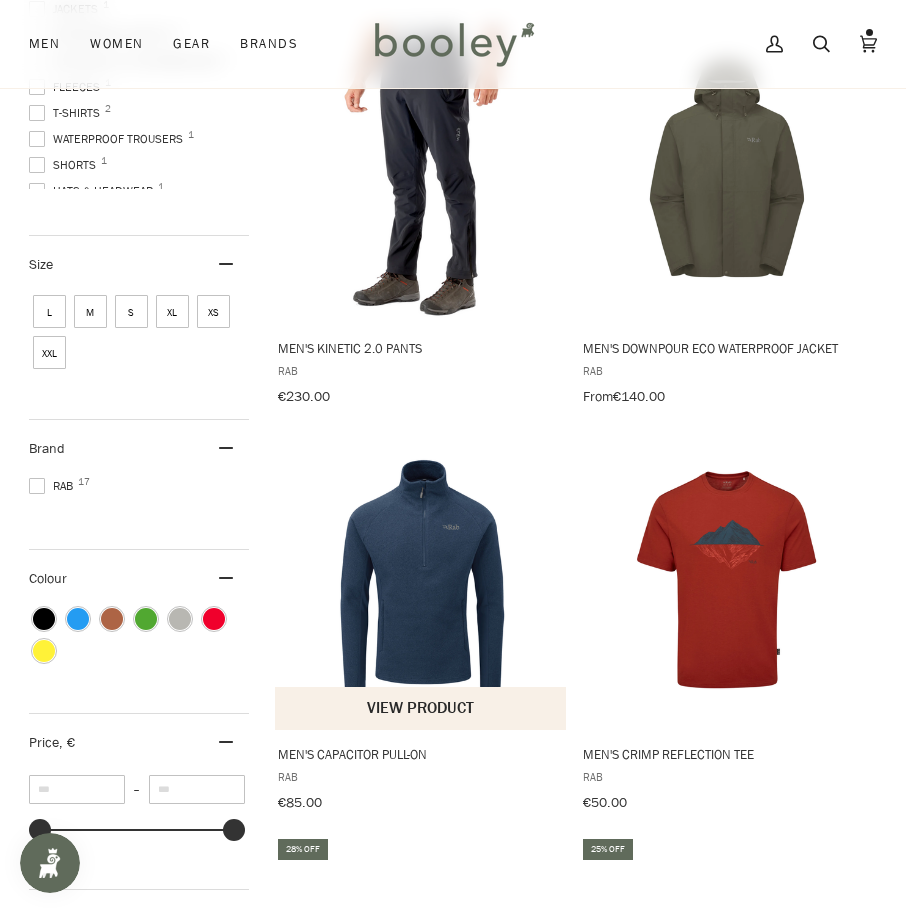 click at bounding box center [421, 580] 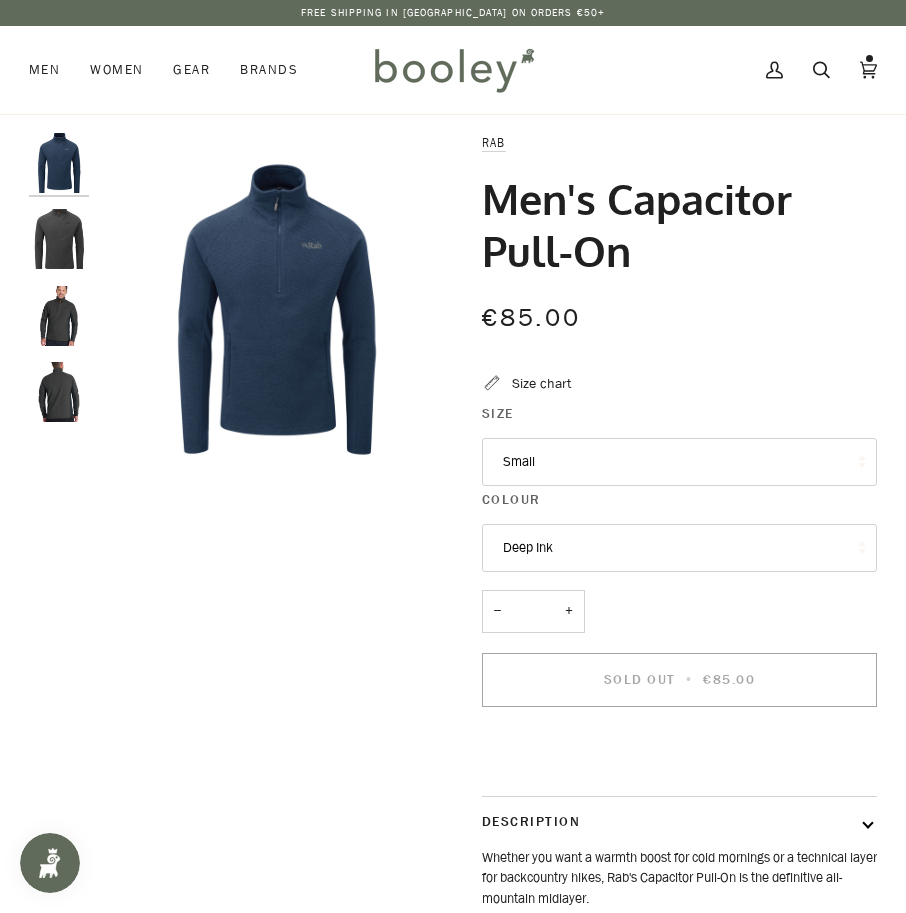 scroll, scrollTop: 0, scrollLeft: 0, axis: both 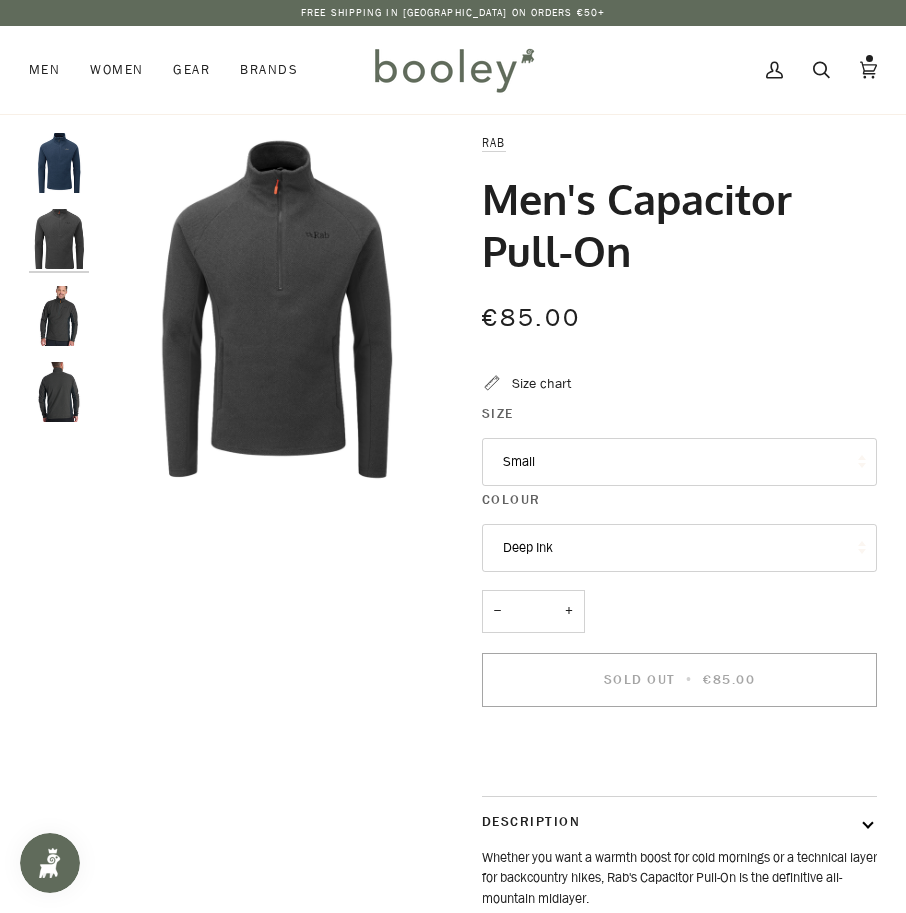 click at bounding box center [59, 316] 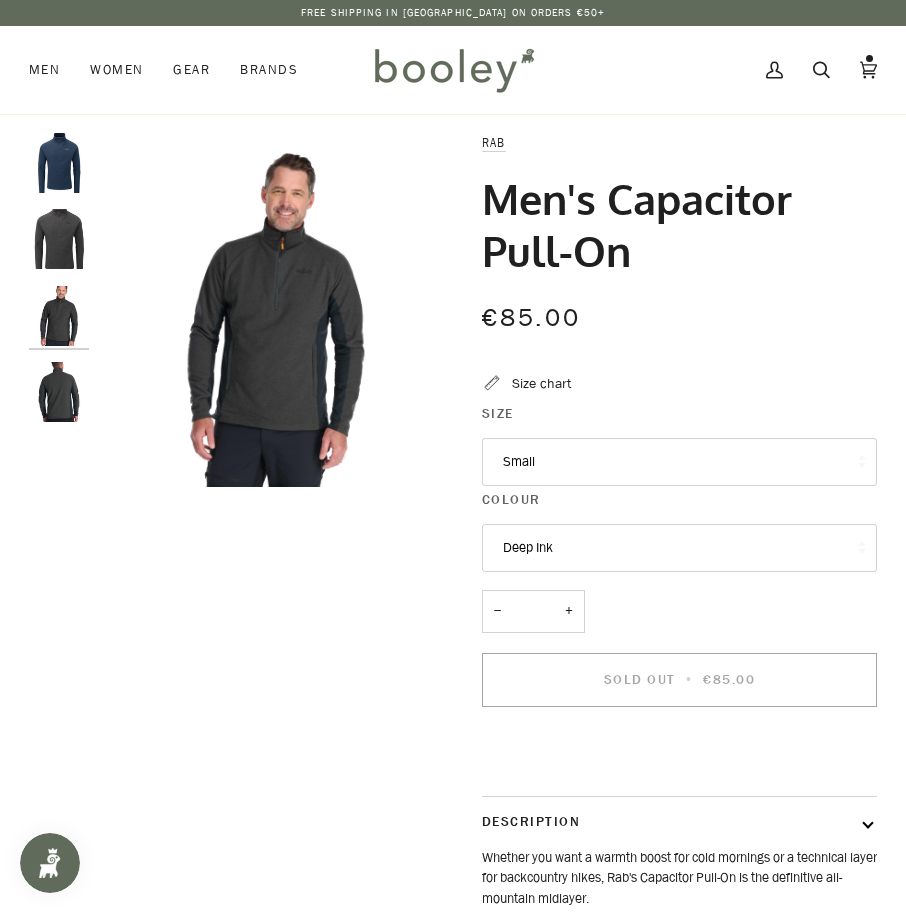 click on "Small" at bounding box center (679, 462) 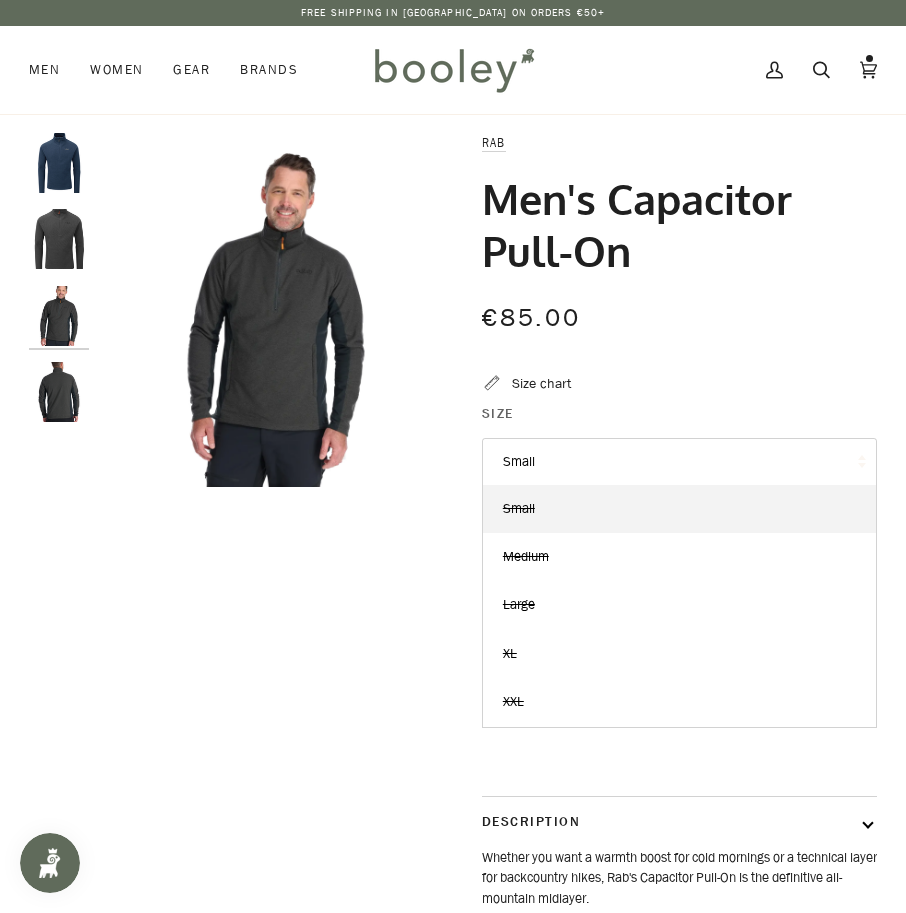 click on "Rab
Men's Capacitor Pull-On
€85.00
Sale
•
Save
Size chart
Size
Small
Small" at bounding box center (665, 624) 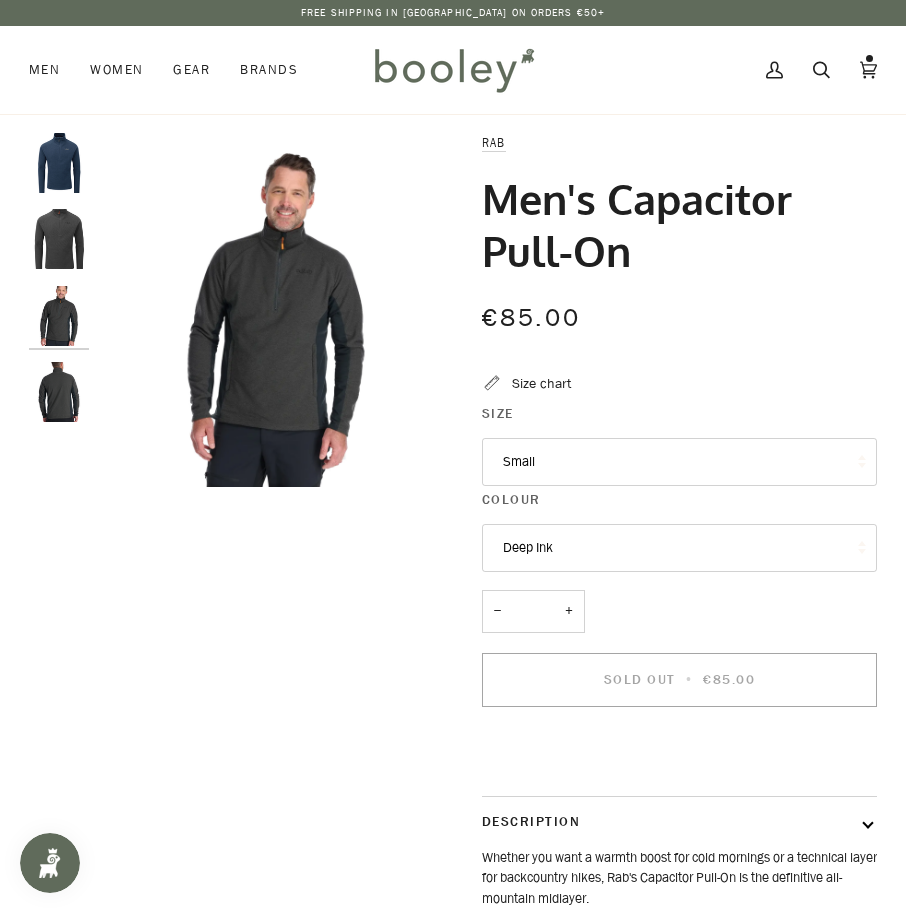 click on "Deep Ink" at bounding box center [679, 548] 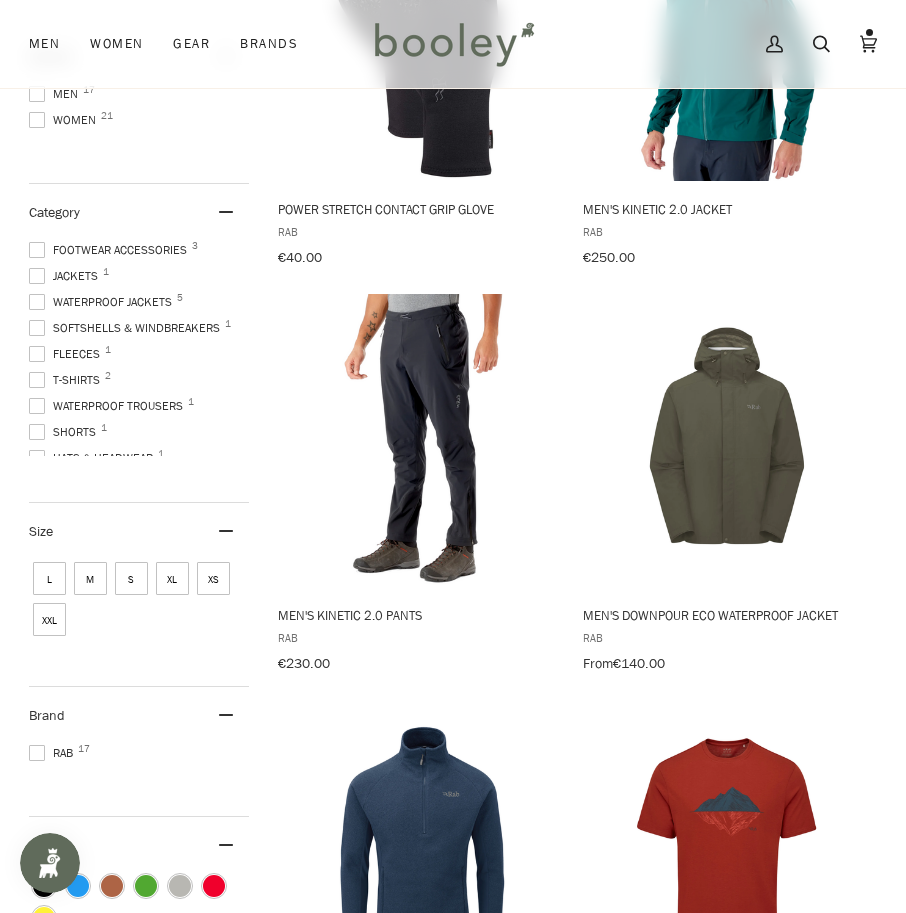 scroll, scrollTop: 3605, scrollLeft: 0, axis: vertical 